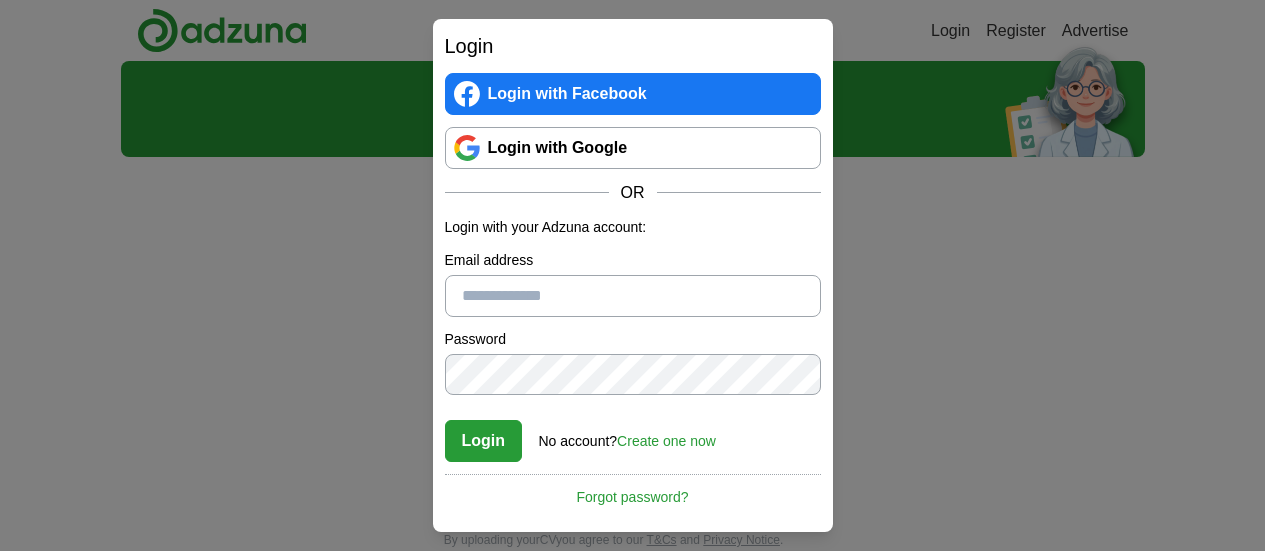 scroll, scrollTop: 0, scrollLeft: 0, axis: both 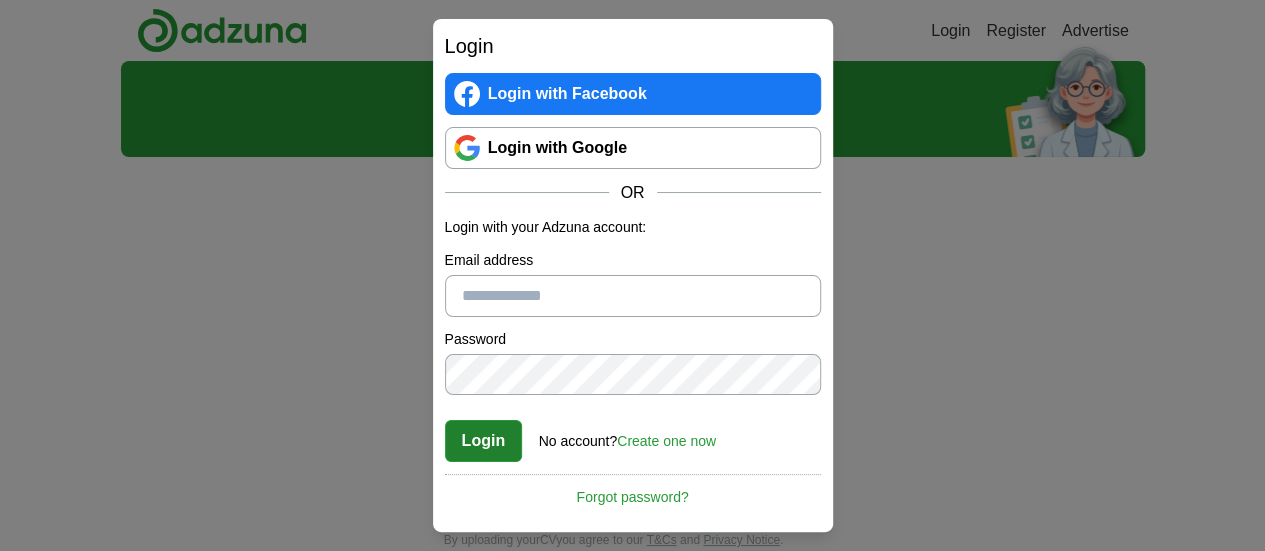 type on "**********" 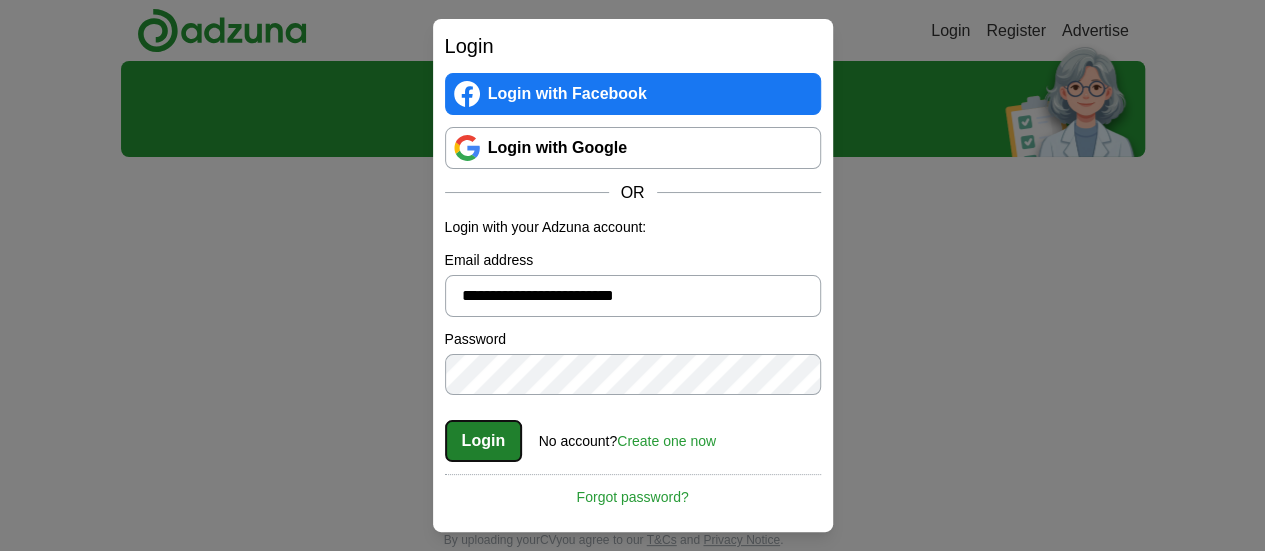 click on "Login" at bounding box center [484, 441] 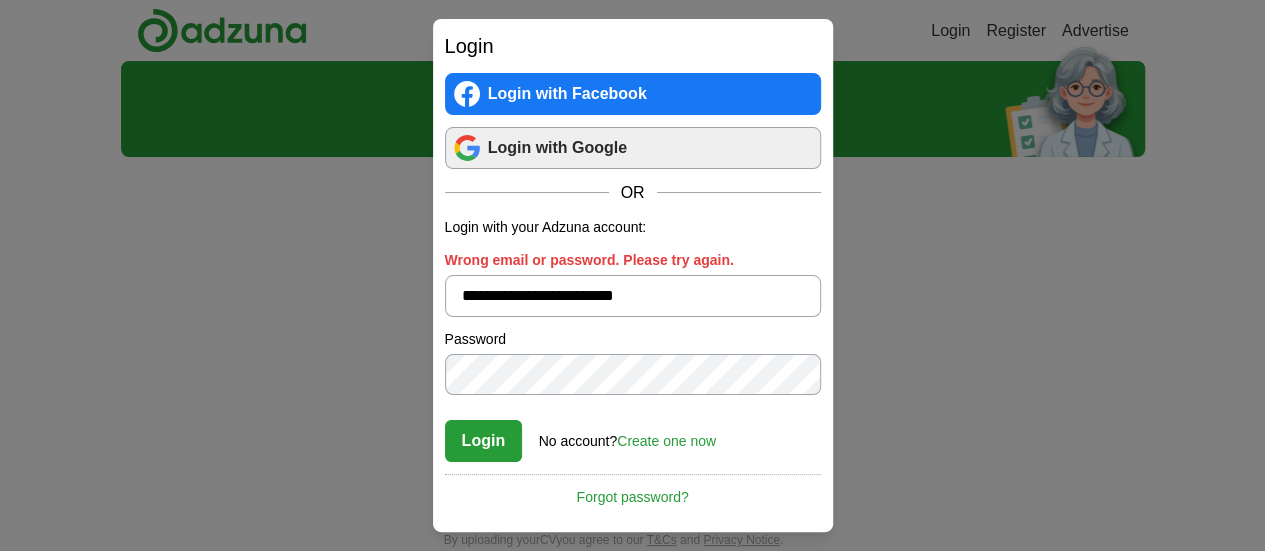 click on "Login with Google" at bounding box center (633, 148) 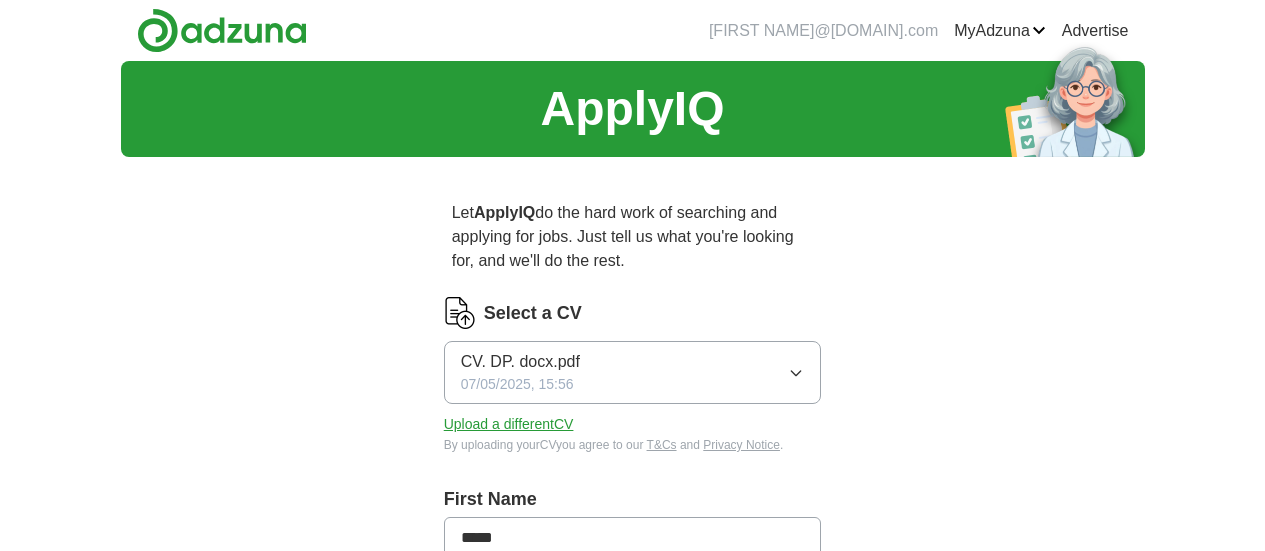 scroll, scrollTop: 0, scrollLeft: 0, axis: both 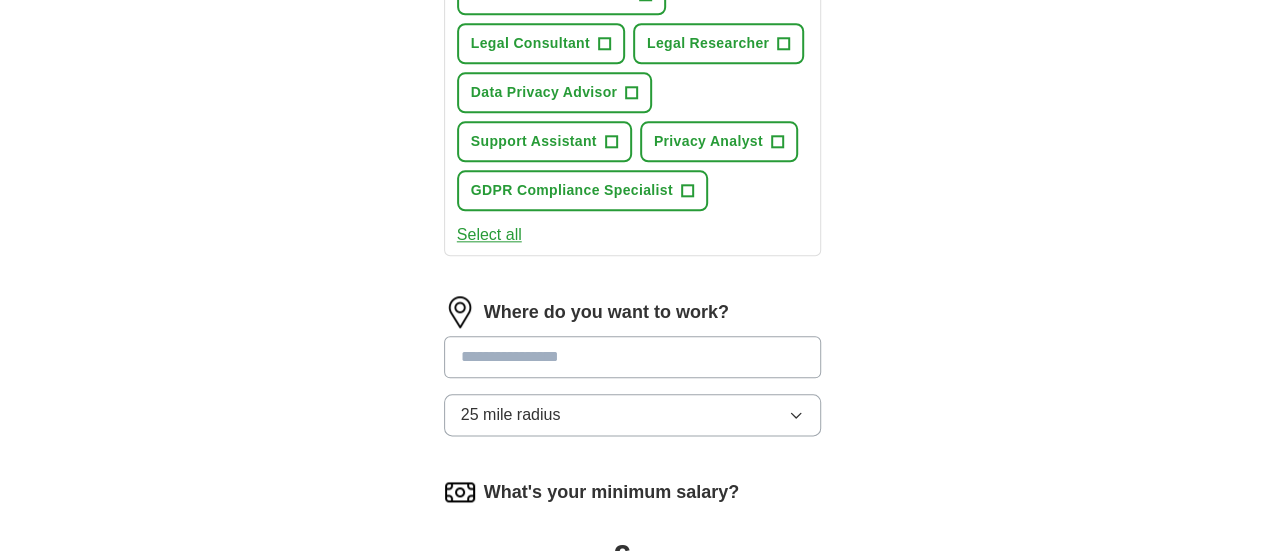 click at bounding box center [633, 357] 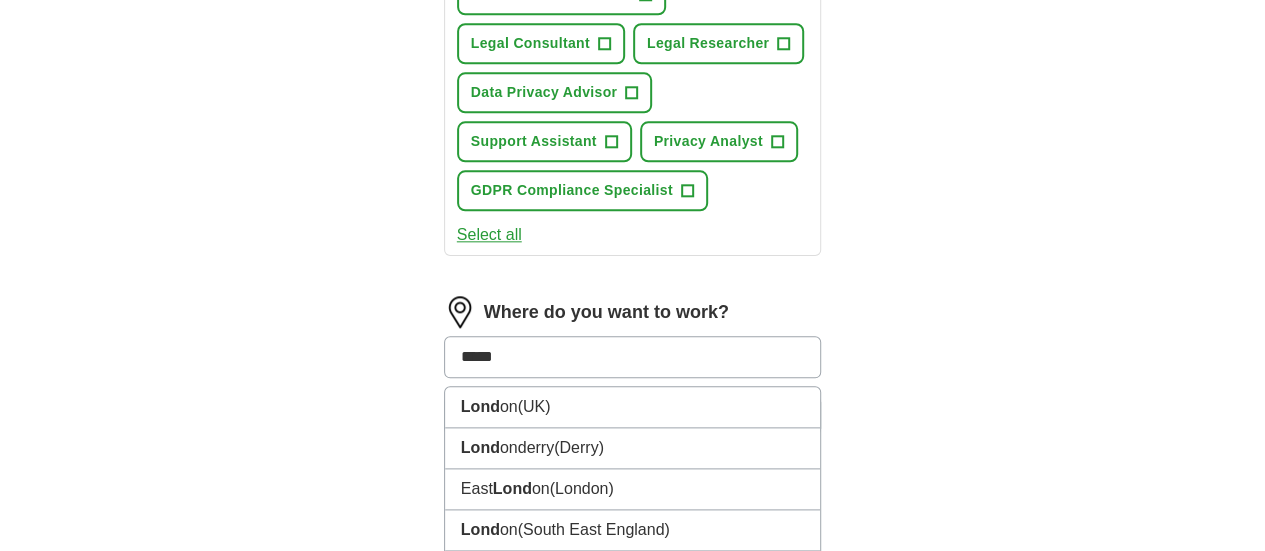 type on "******" 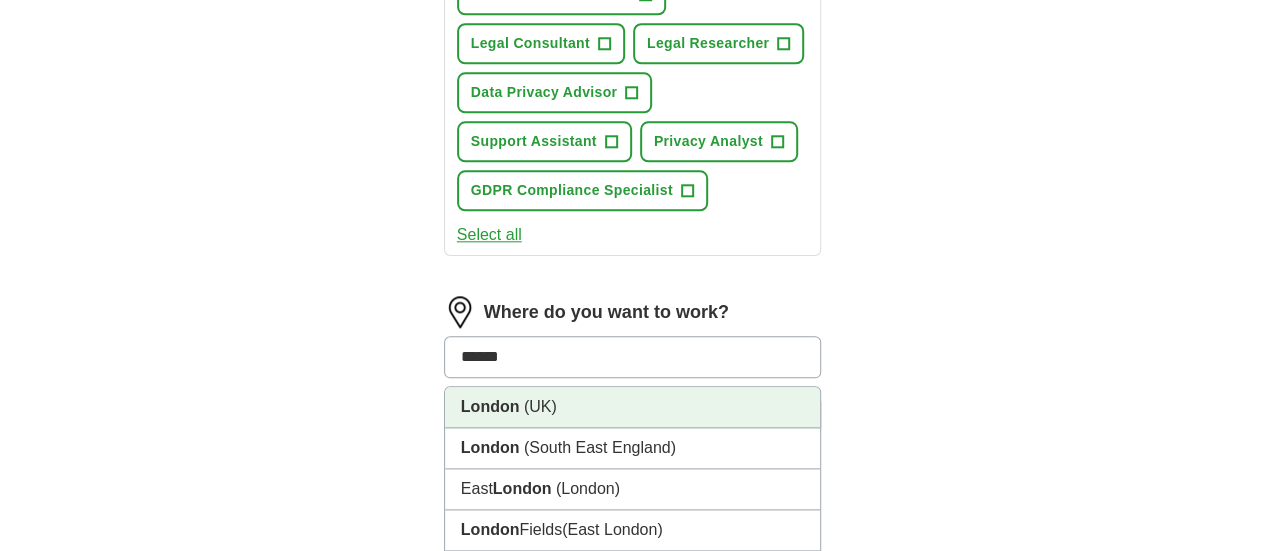 click on "London (UK)" at bounding box center (633, 407) 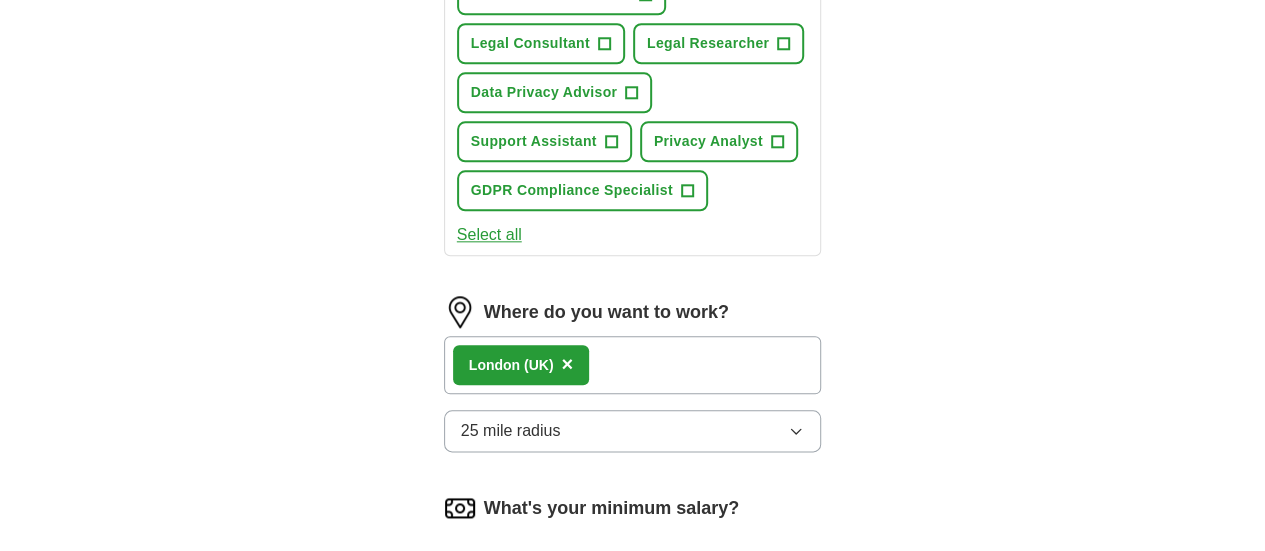 click on "London (UK)" at bounding box center (633, 365) 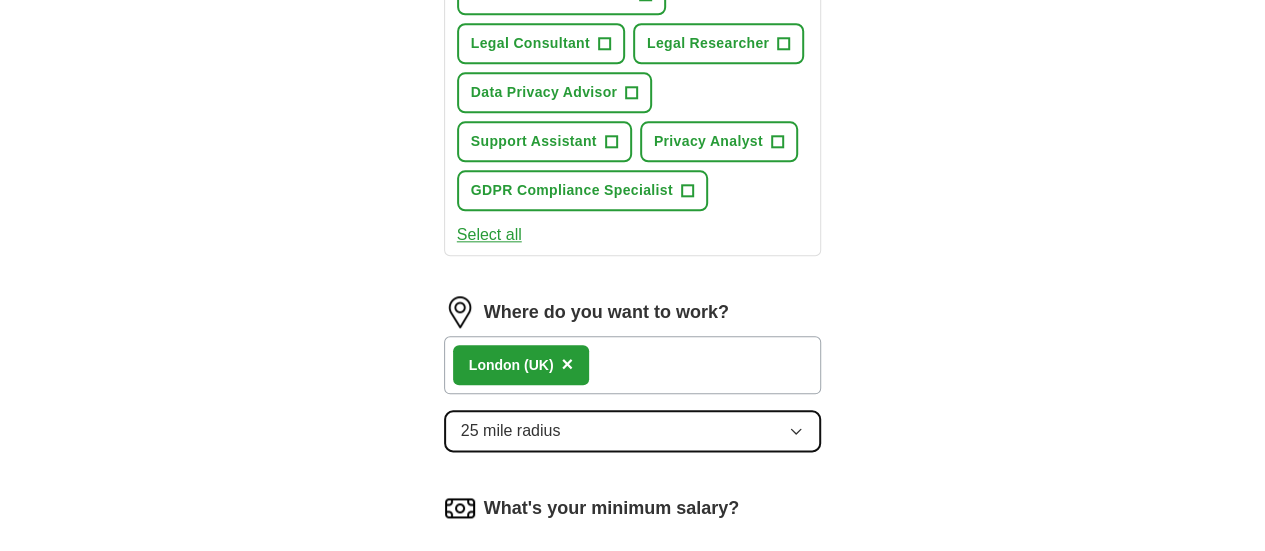 click on "25 mile radius" at bounding box center (633, 431) 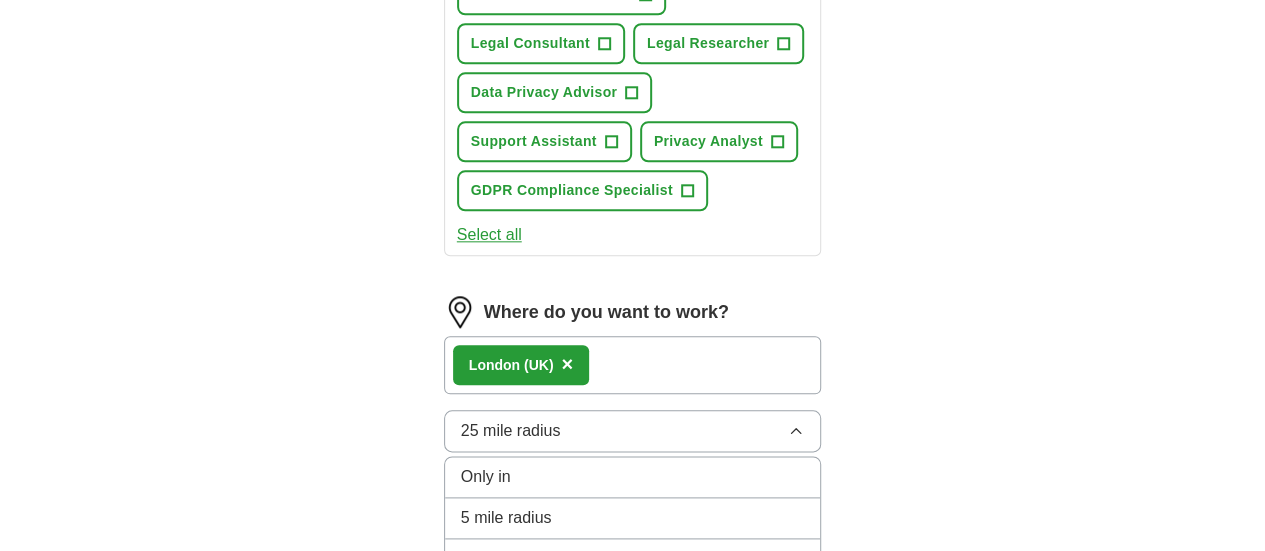 click on "Let ApplyIQ do the hard work of searching and applying for jobs. Just tell us what you're looking for, and we'll do the rest. Select a CV CV. DP. docx.pdf 07/05/2025, 15:56 Upload a different CV By uploading your CV you agree to our T&Cs and Privacy Notice. First Name [FIRST NAME] Last Name [LAST NAME] What job are you looking for? Enter or select a minimum of 3 job titles (4-8 recommended) Privacy Compliance Manager + Cybersecurity Legal Advisor + Contract Manager + Data Protection Officer + Legal Consultant + Legal Researcher + Data Privacy Advisor + Support Assistant + Privacy Analyst + GDPR Compliance Specialist + Select all Where do you want to work? London (UK) × 25 mile radius Only in 5 mile radius 10 mile radius 25 mile radius ✓ 50 mile radius 100 mile radius What's your minimum salary? At least £ - per year £ 20 k £ 100 k+ Start applying for jobs By registering, you consent to us applying to suitable jobs for you" at bounding box center (633, -12) 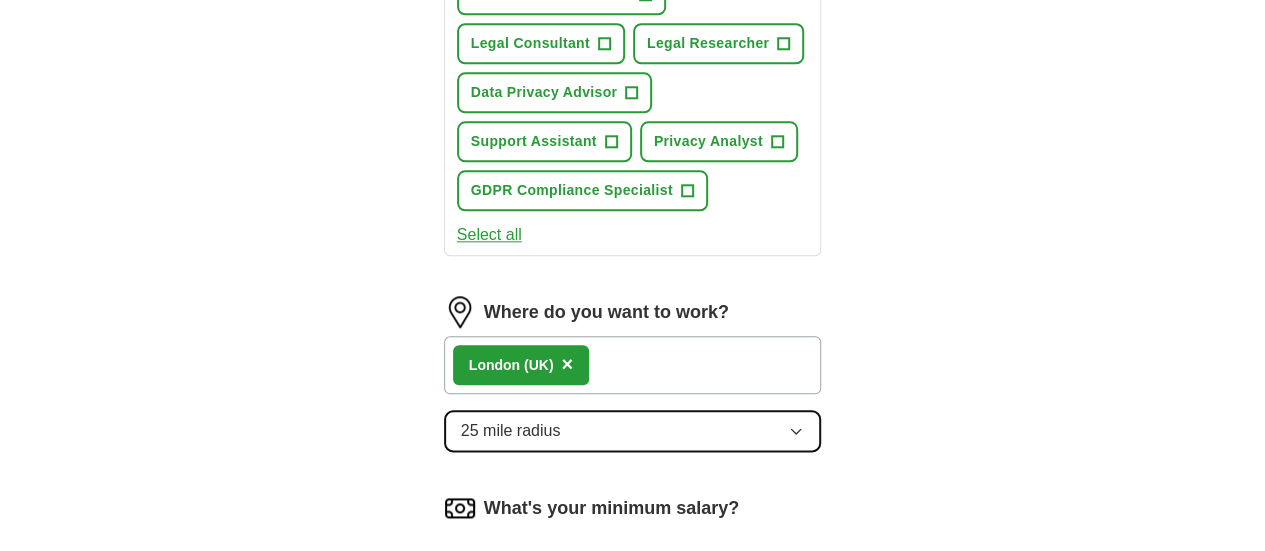 click on "25 mile radius" at bounding box center (633, 431) 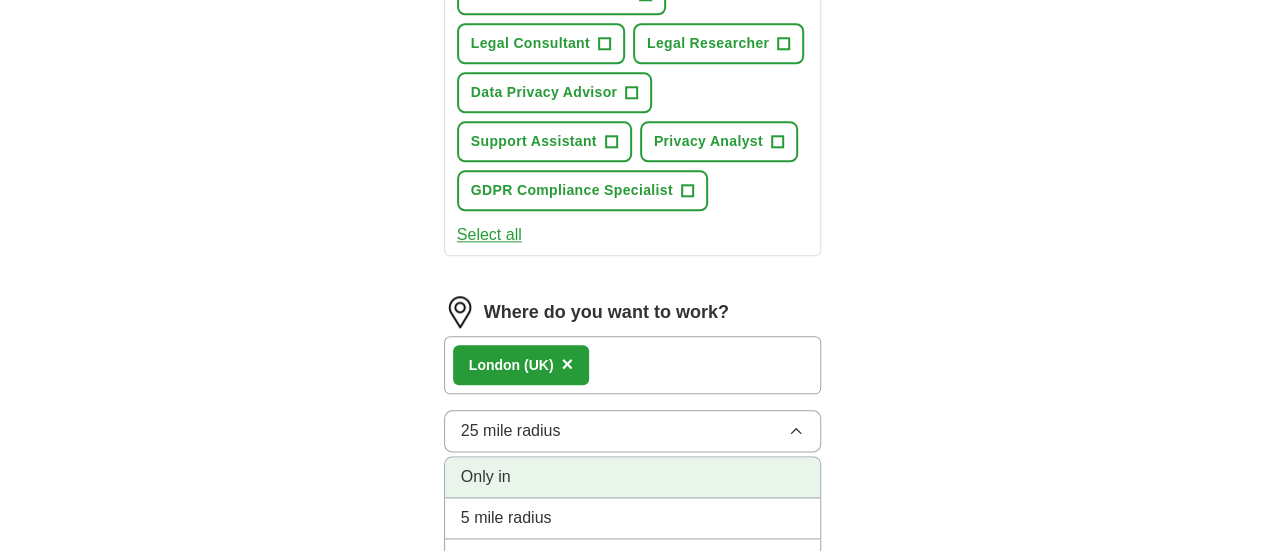 click on "Only in" at bounding box center (633, 477) 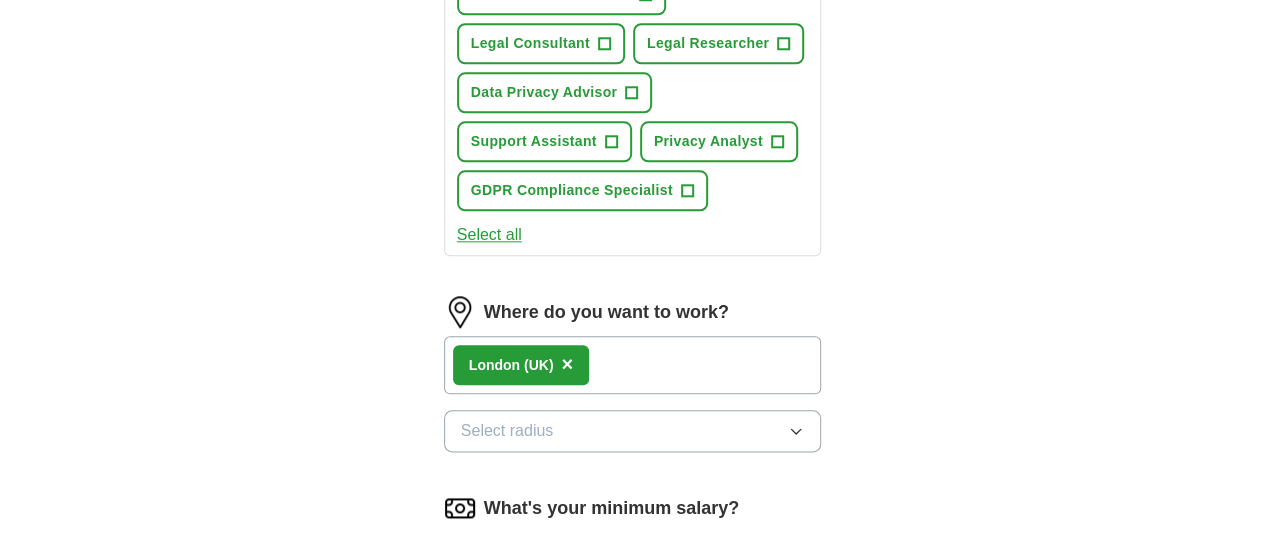 click on "London (UK)" at bounding box center (633, 365) 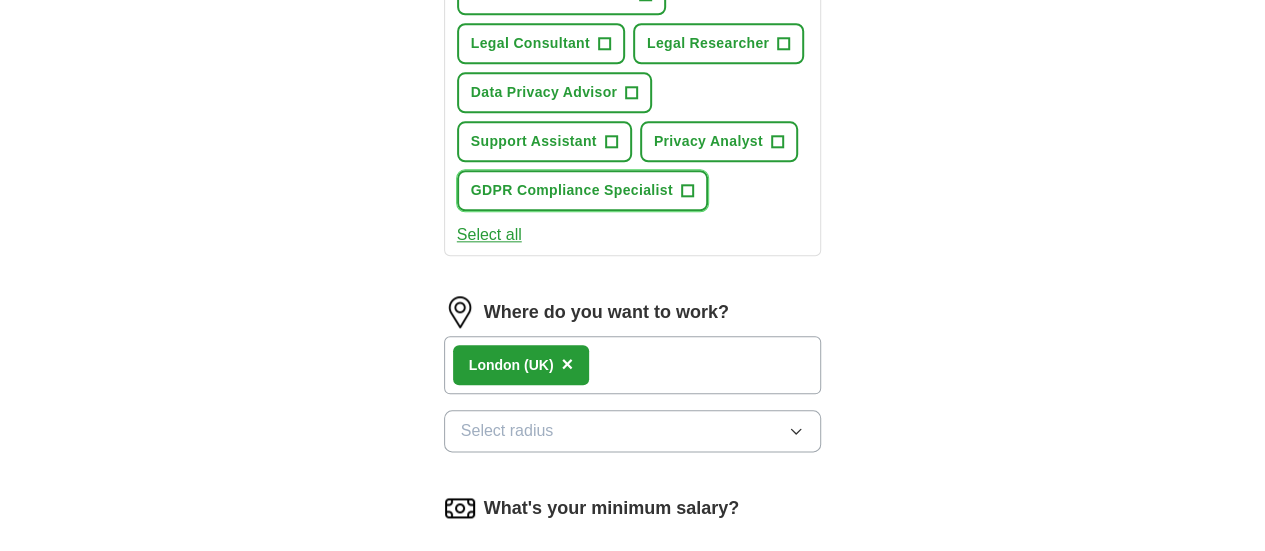 click on "+" at bounding box center (687, 191) 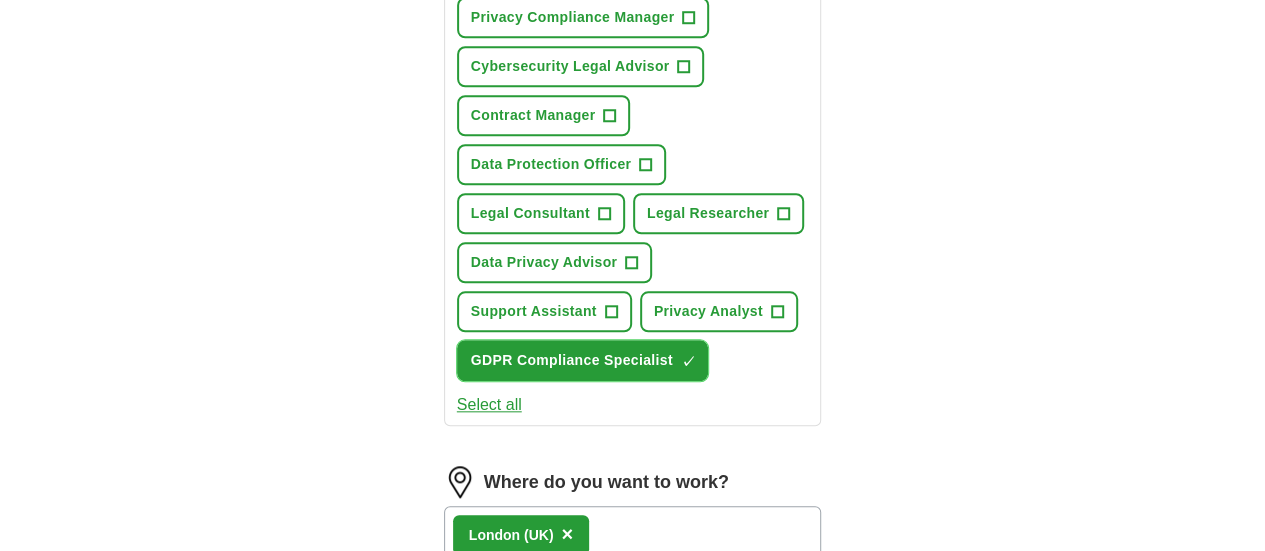scroll, scrollTop: 800, scrollLeft: 0, axis: vertical 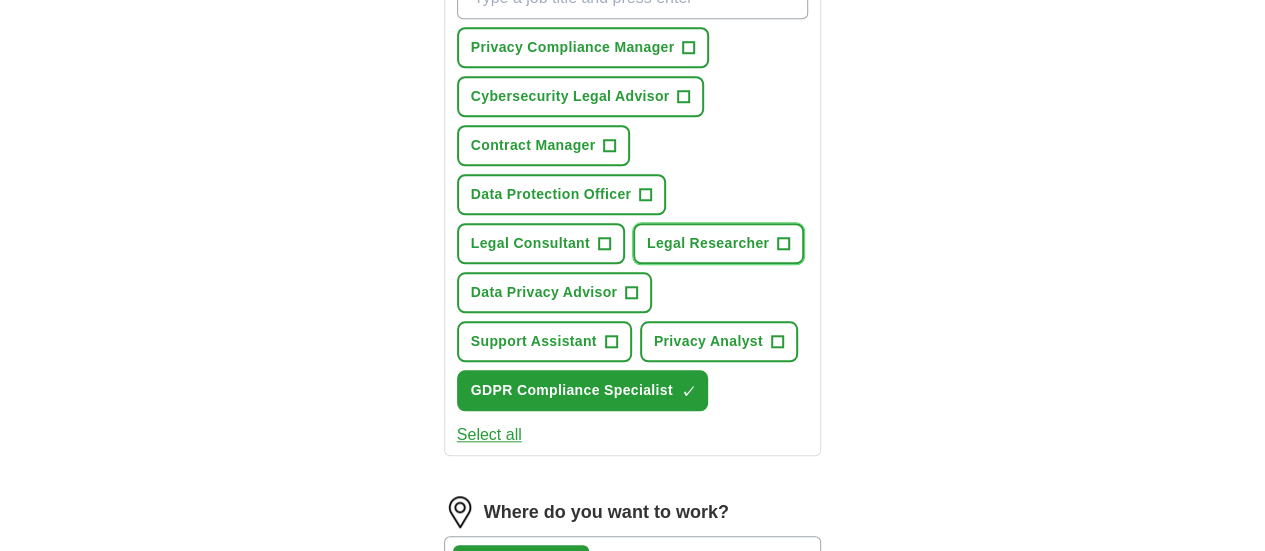 click on "+" at bounding box center (784, 244) 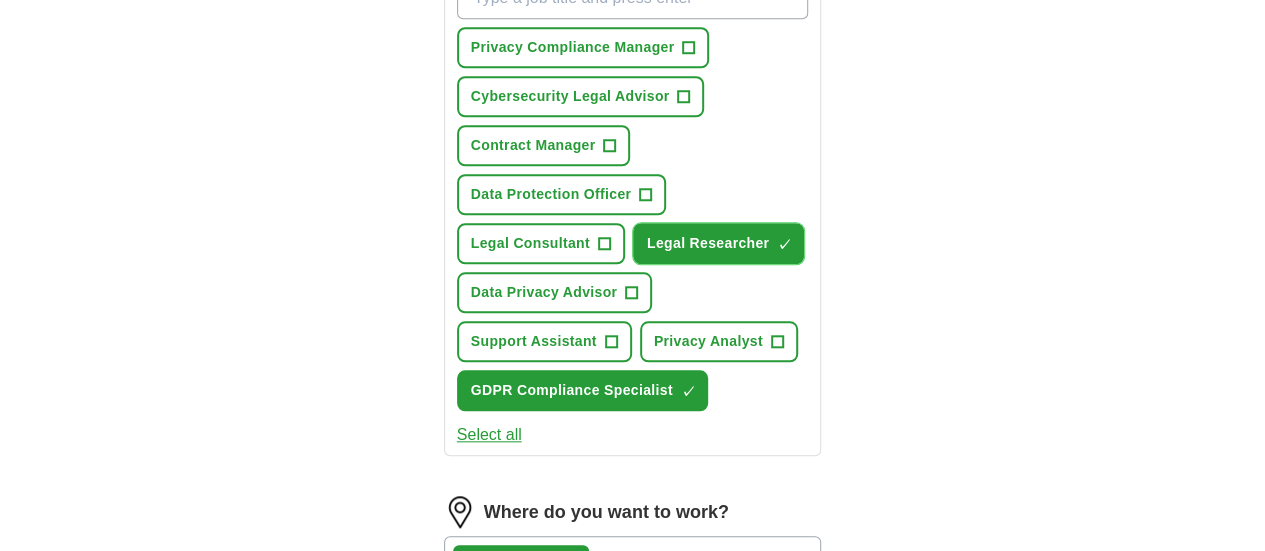 scroll, scrollTop: 700, scrollLeft: 0, axis: vertical 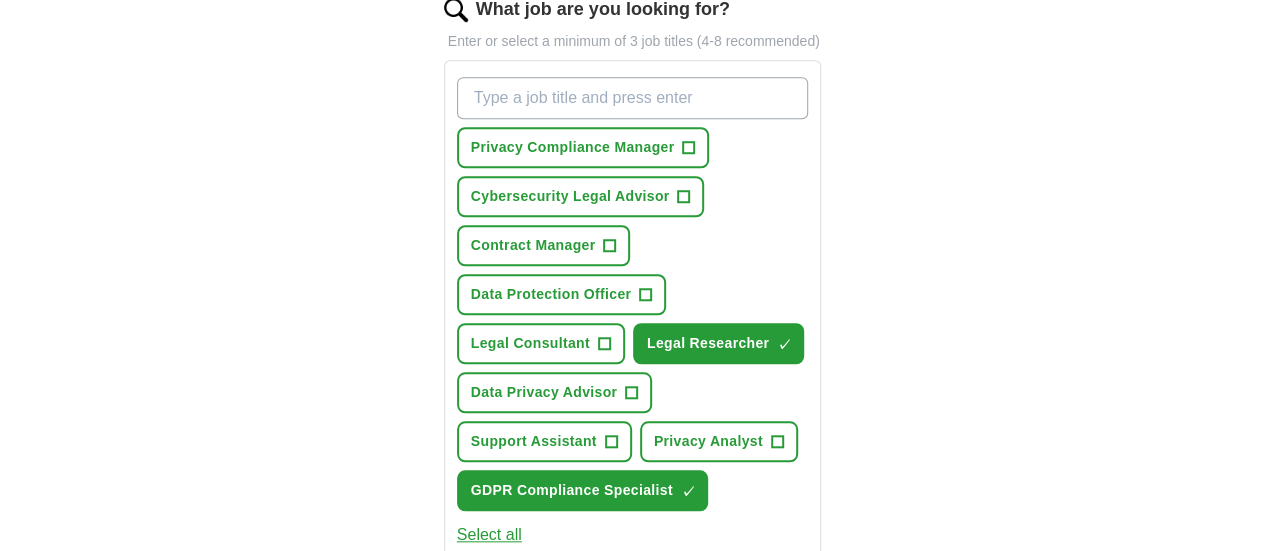 click on "What job are you looking for?" at bounding box center [633, 98] 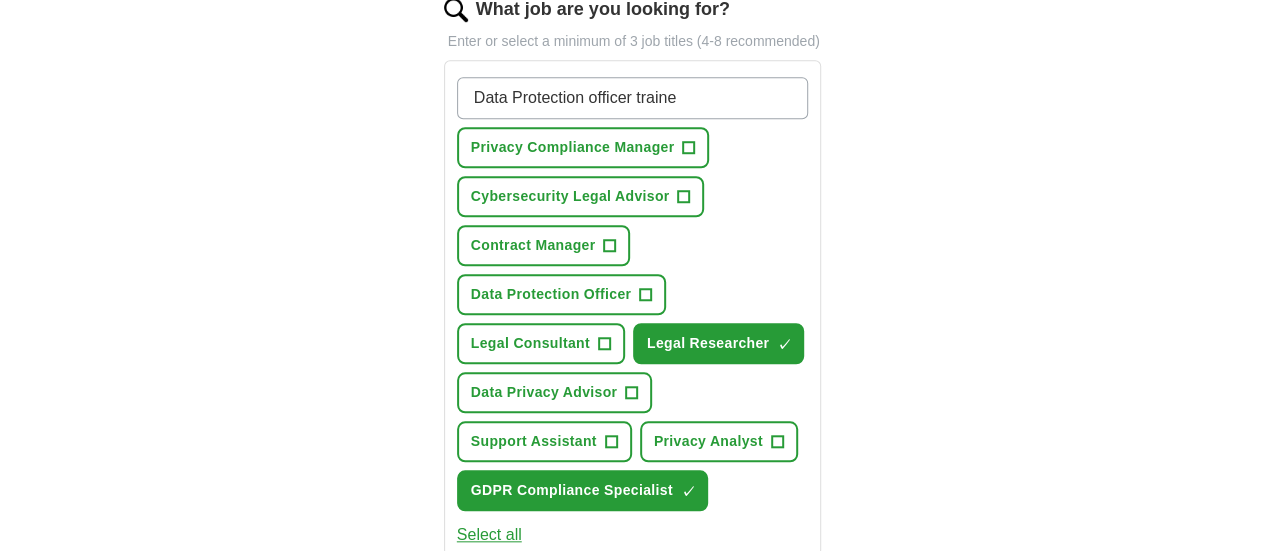 type on "Data Protection officer trainee" 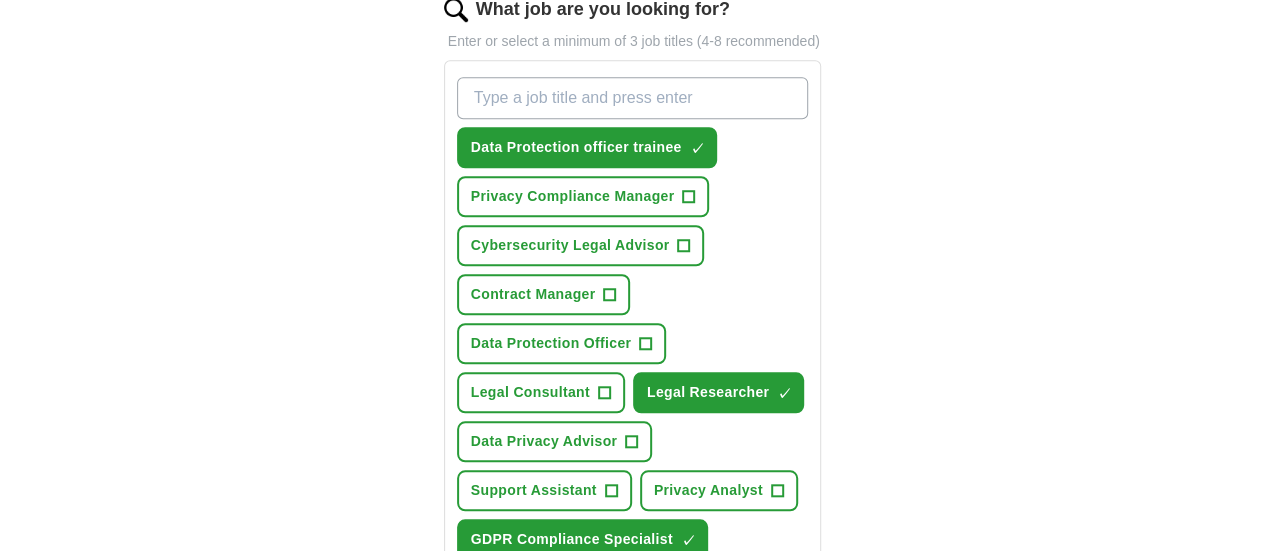 click on "Data Protection officer trainee ✓ × Privacy Compliance Manager + Cybersecurity Legal Advisor + Contract Manager + Data Protection Officer + Legal Consultant + Legal Researcher ✓ × Data Privacy Advisor + Support Assistant + Privacy Analyst + GDPR Compliance Specialist ✓ ×" at bounding box center (633, 318) 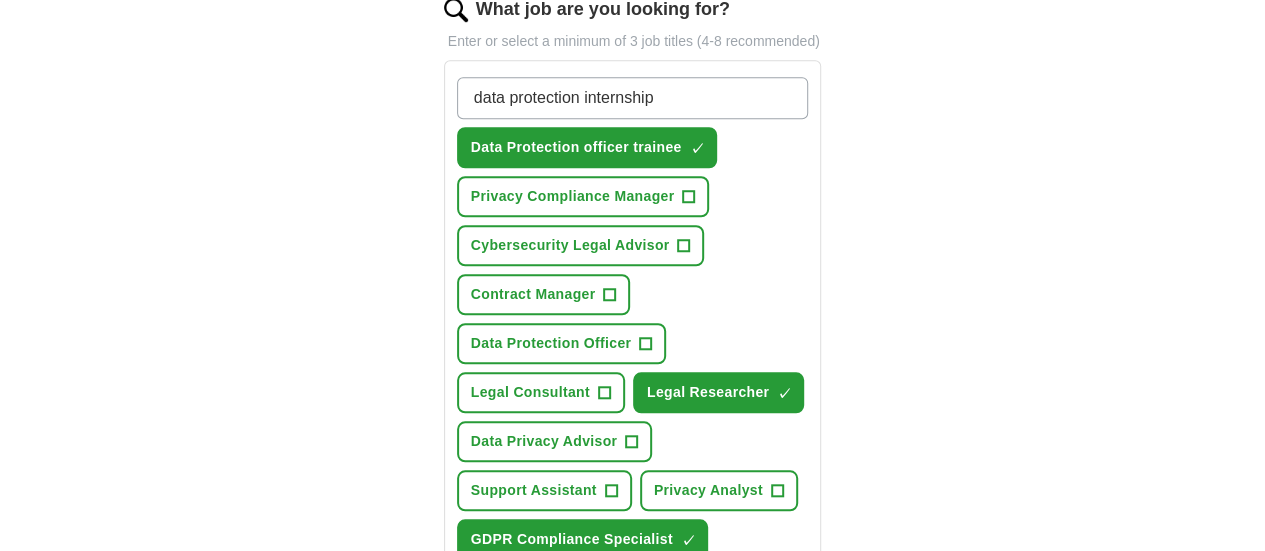 type on "data protection internship" 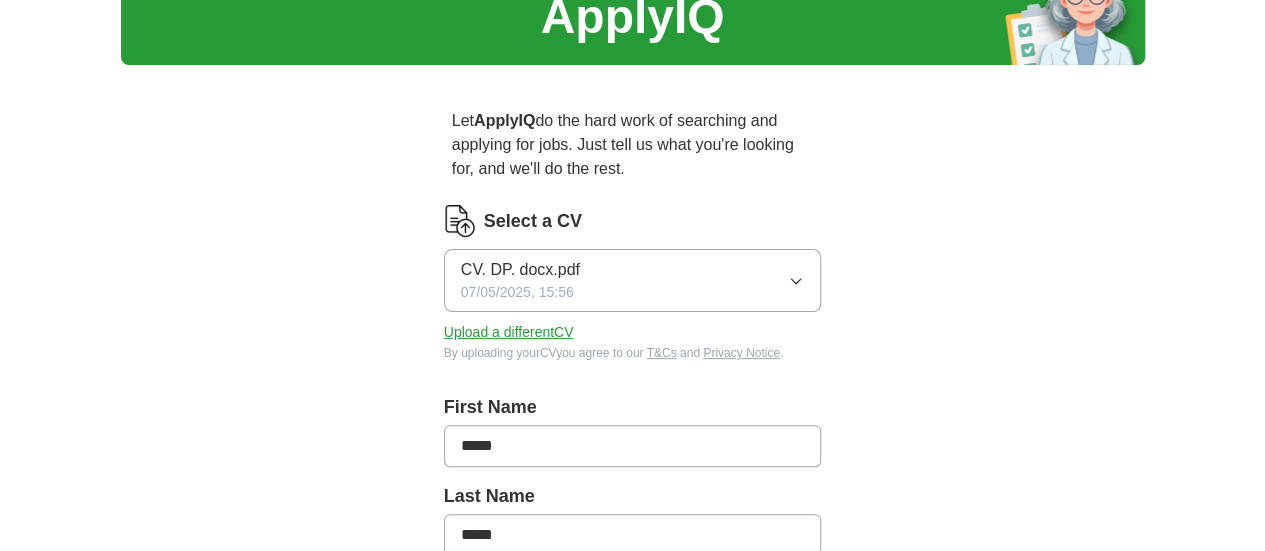 scroll, scrollTop: 0, scrollLeft: 0, axis: both 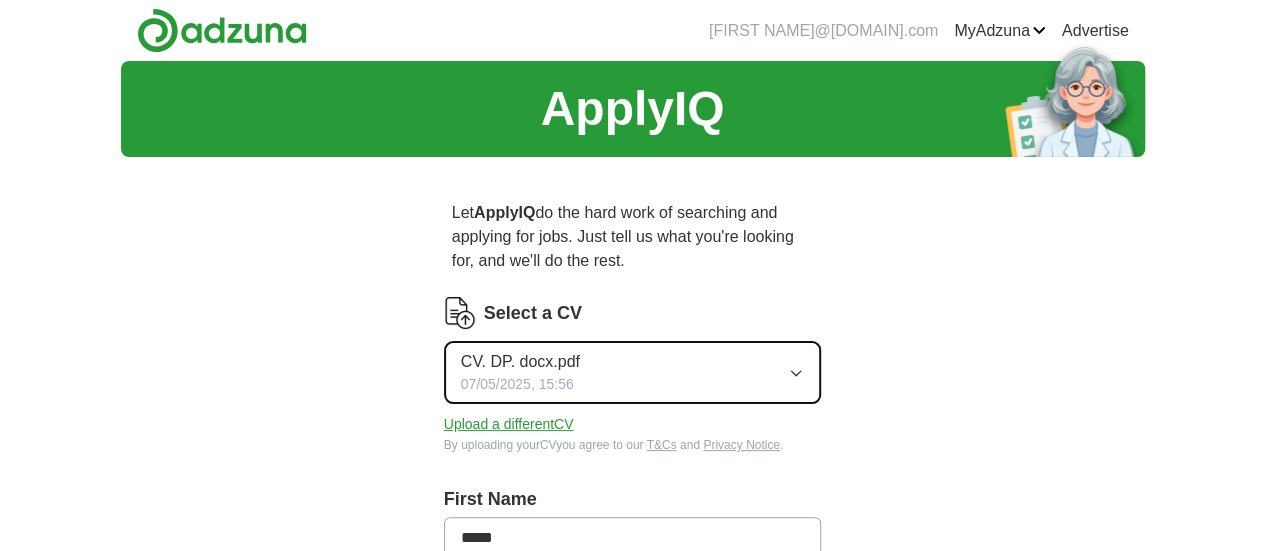 click on "CV. DP. docx.pdf 07/05/2025, 15:56" at bounding box center (633, 372) 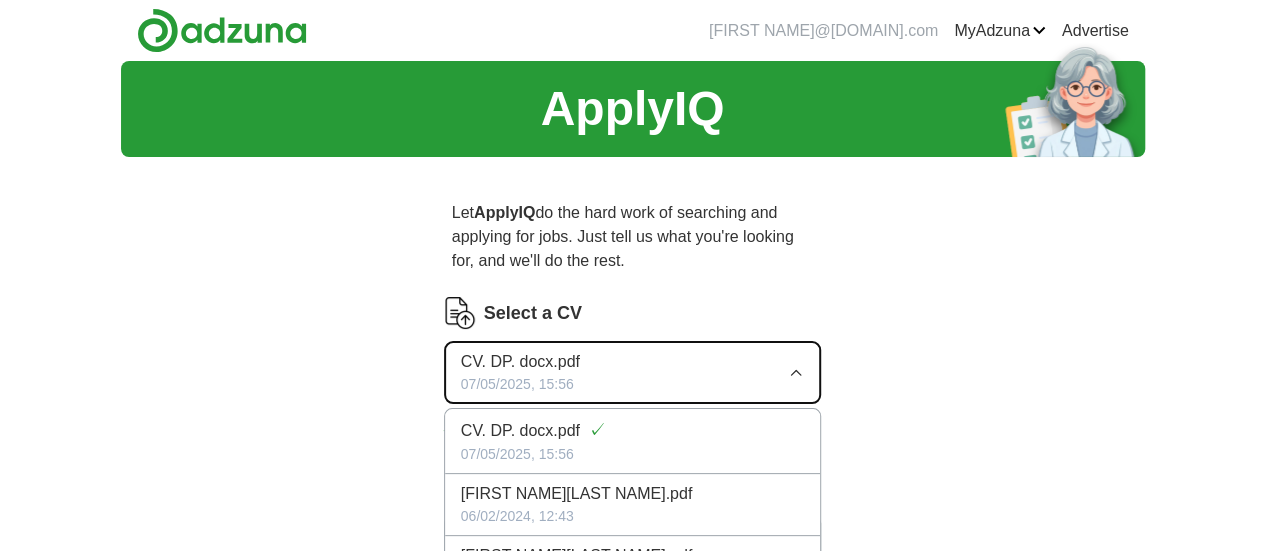 scroll, scrollTop: 100, scrollLeft: 0, axis: vertical 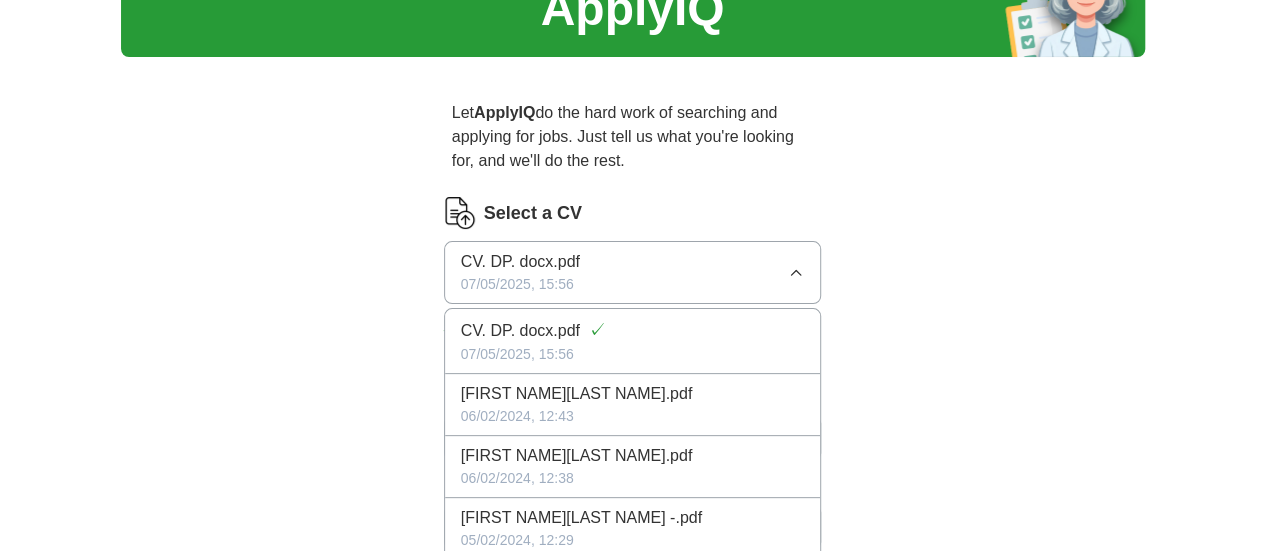click on "ApplyIQ Let ApplyIQ do the hard work of searching and applying for jobs. Just tell us what you're looking for, and we'll do the rest. Select a CV CV. DP. docx.pdf 07/05/2025, 15:56 CV. DP. docx.pdf ✓ 07/05/2025, 15:56 [FIRST NAME][LAST NAME].pdf 06/02/2024, 12:43 [FIRST NAME][LAST NAME].pdf 06/02/2024, 12:38 [FIRST NAME][LAST NAME] -.pdf 05/02/2024, 12:29 Upload a different CV By uploading your CV you agree to our T&Cs and Privacy Notice. First Name [FIRST NAME] Last Name [LAST NAME] What job are you looking for? Enter or select a minimum of 3 job titles (4-8 recommended) data protection internship ✓ × Data Protection officer trainee ✓ × Privacy Compliance Manager + Cybersecurity Legal Advisor + Contract Manager + Data Protection Officer + Legal Consultant + Legal Researcher ✓ × Data Privacy Advisor + Support Assistant + Privacy Analyst + GDPR Compliance Specialist ✓ × Select all Where do you want to work? London (UK) × Select radius What's your minimum salary? At least £ - per year £ 20 k £ 100 k+" at bounding box center (633, 881) 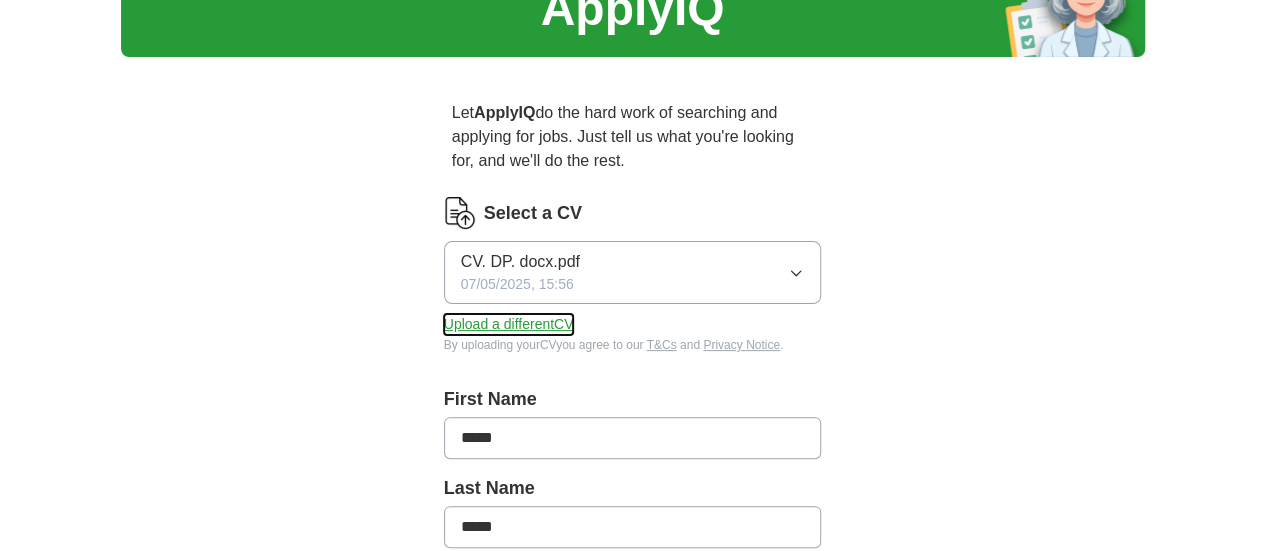 click on "Upload a different  CV" at bounding box center [509, 324] 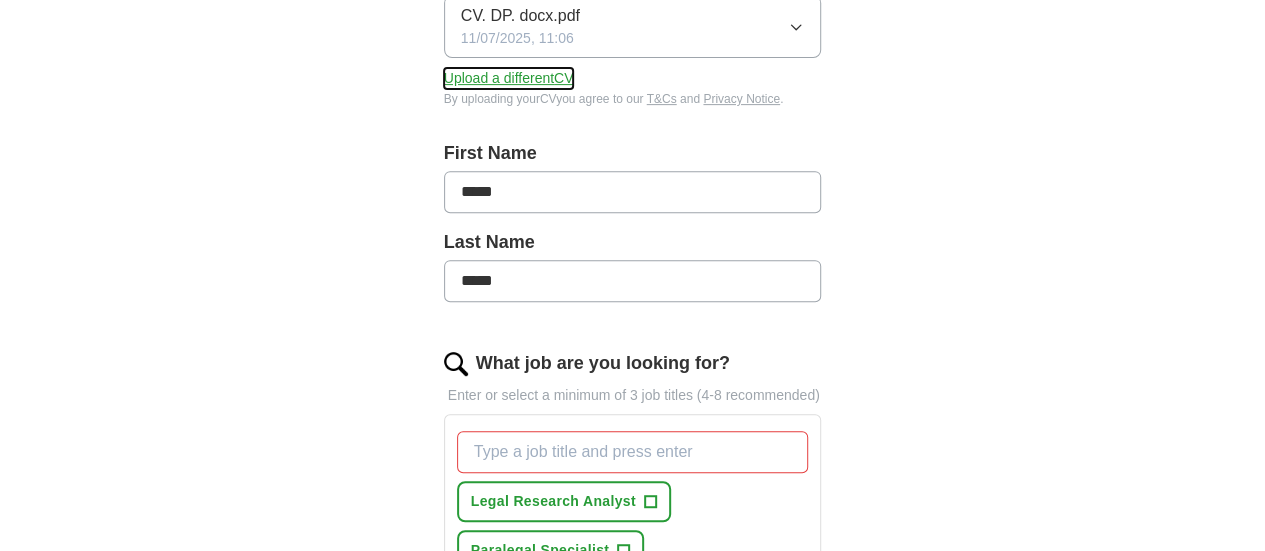 scroll, scrollTop: 500, scrollLeft: 0, axis: vertical 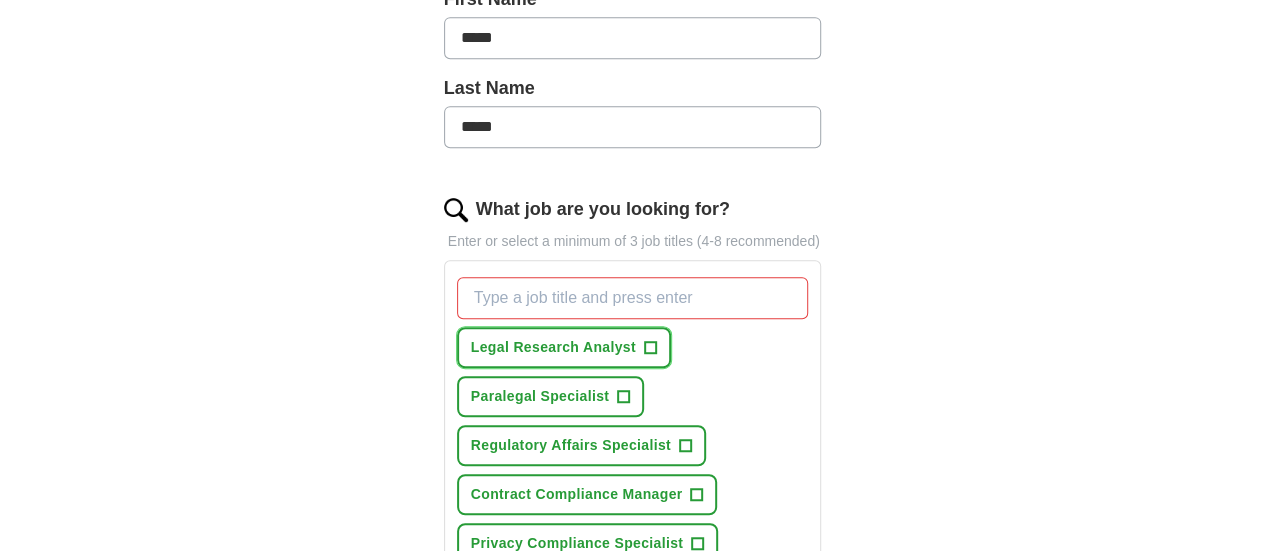 click on "+" at bounding box center [650, 348] 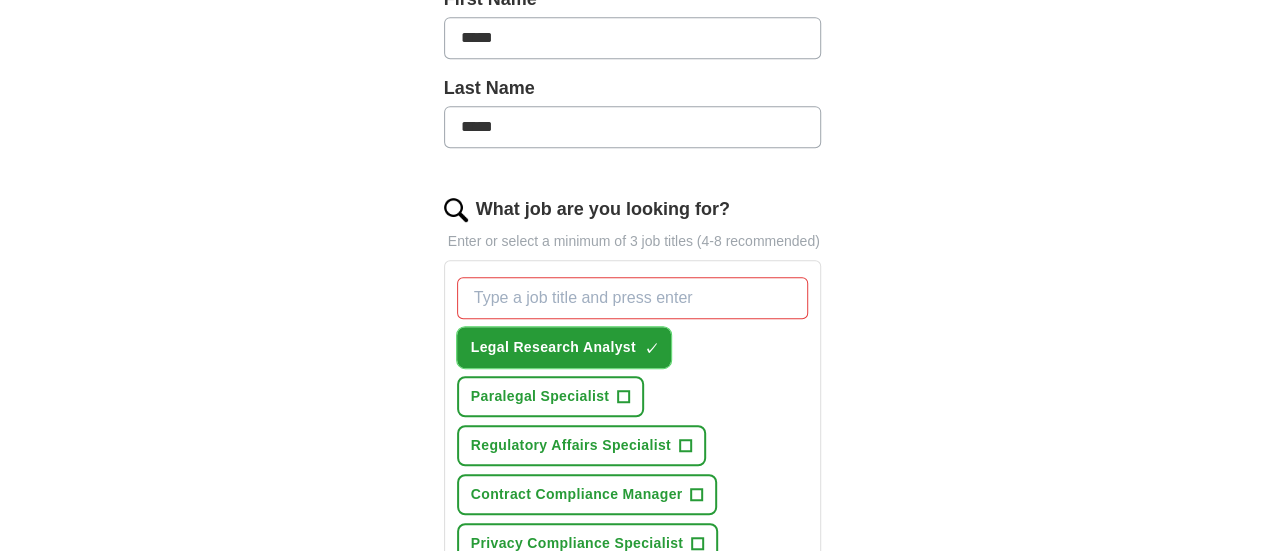 scroll, scrollTop: 600, scrollLeft: 0, axis: vertical 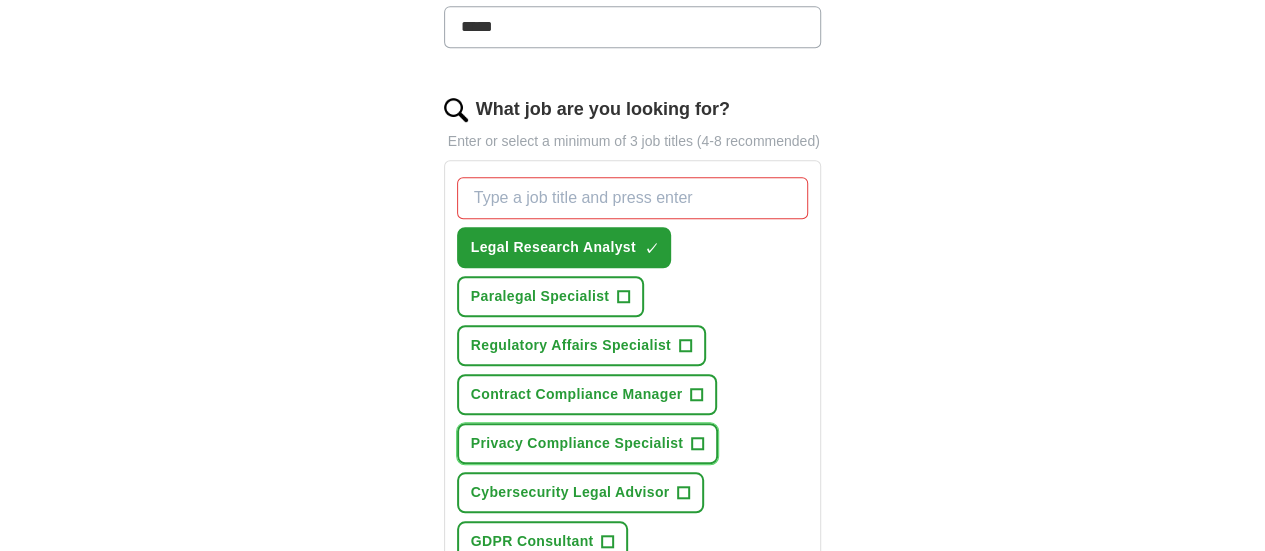 click on "+" at bounding box center [698, 444] 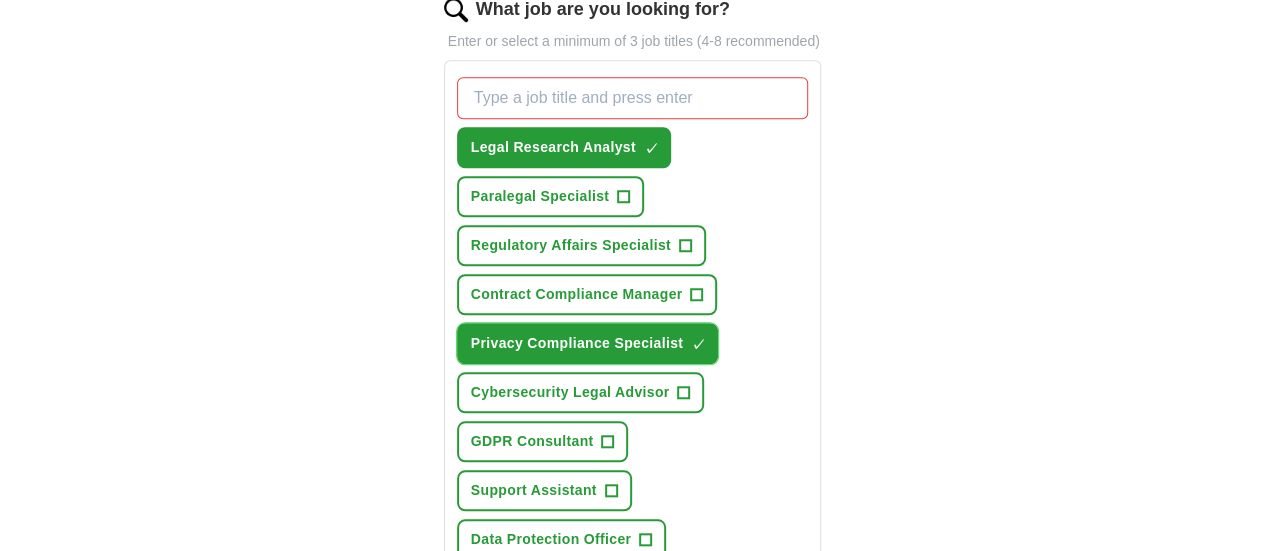 scroll, scrollTop: 600, scrollLeft: 0, axis: vertical 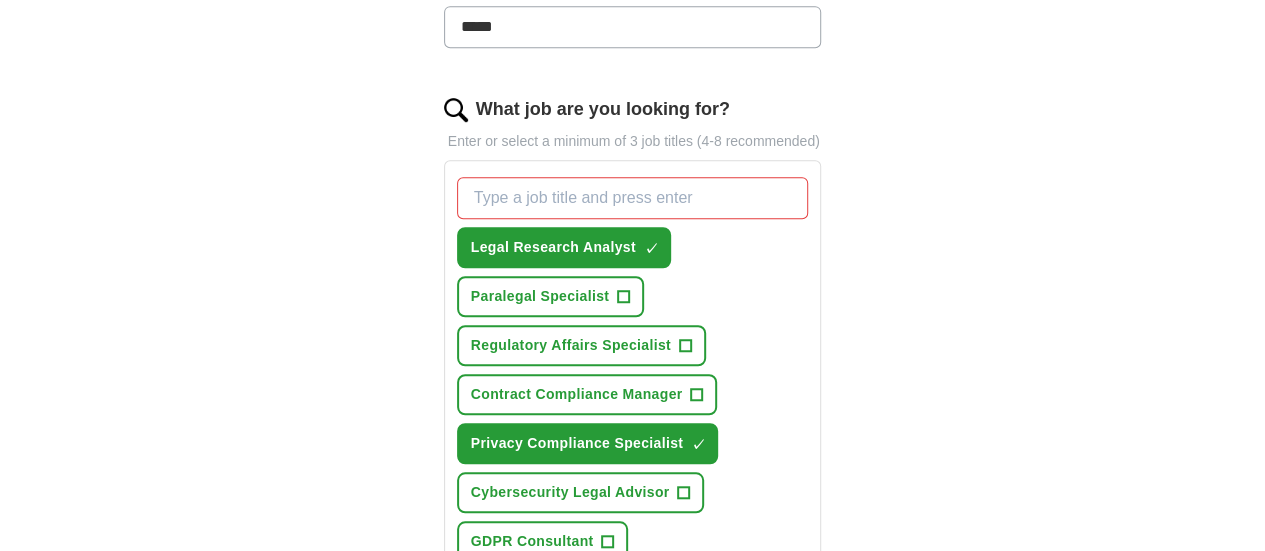 click on "What job are you looking for?" at bounding box center (633, 198) 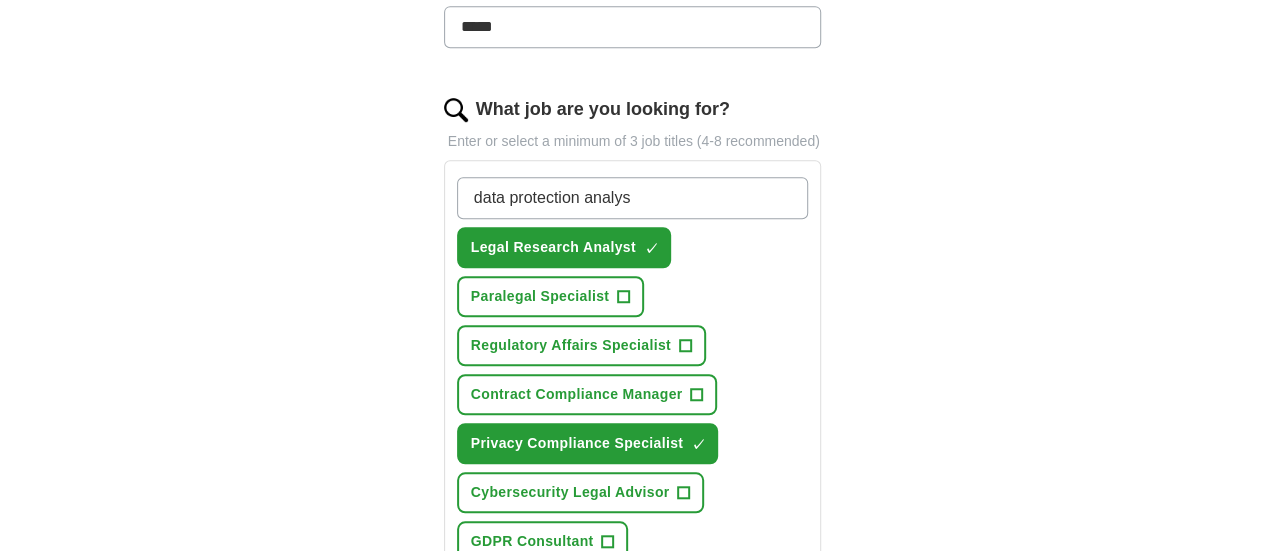 type on "data protection analyst" 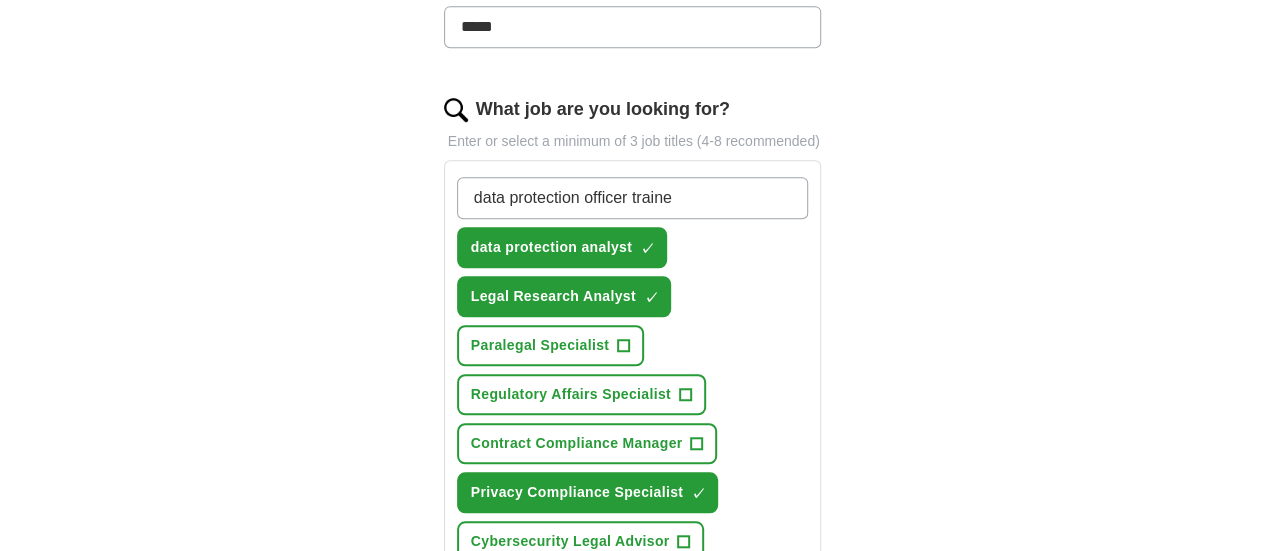 type on "data protection officer trainee" 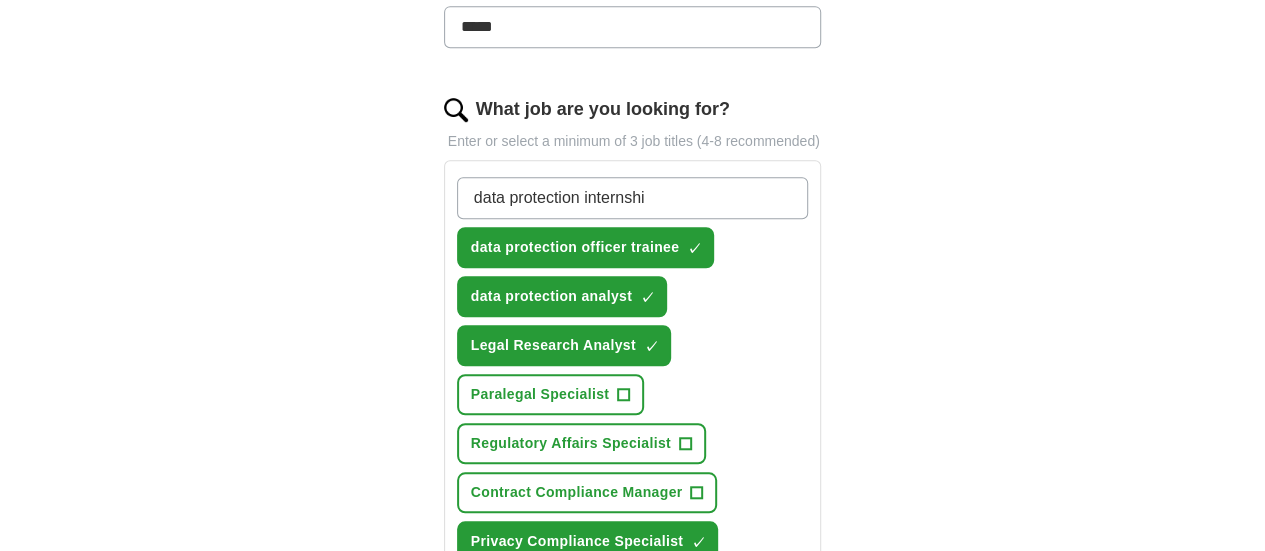 type on "data protection internship" 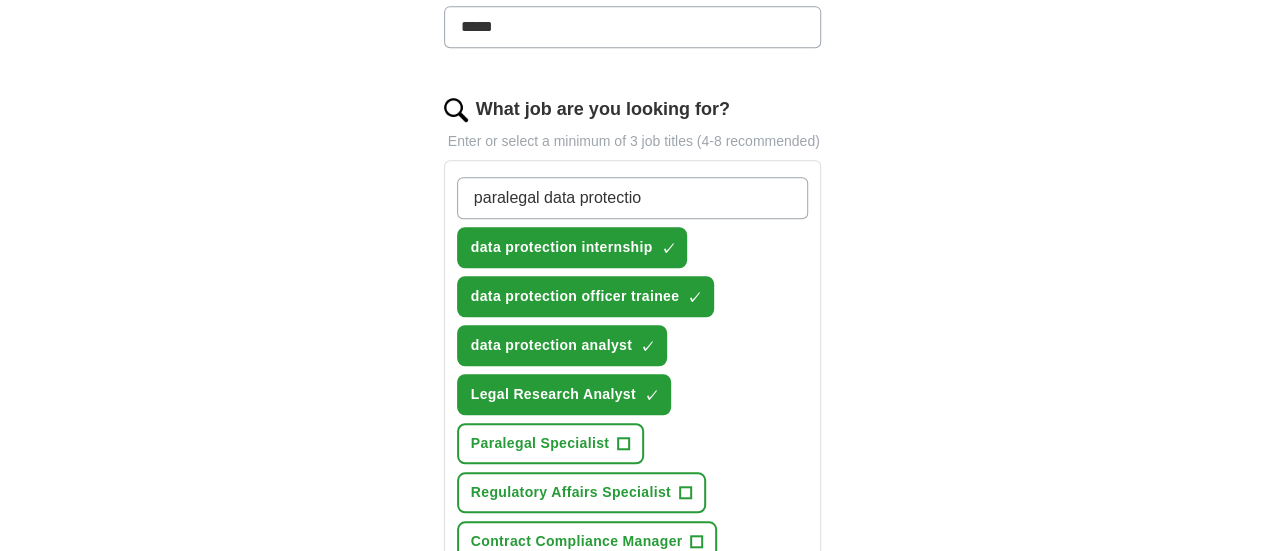 type on "paralegal data protection" 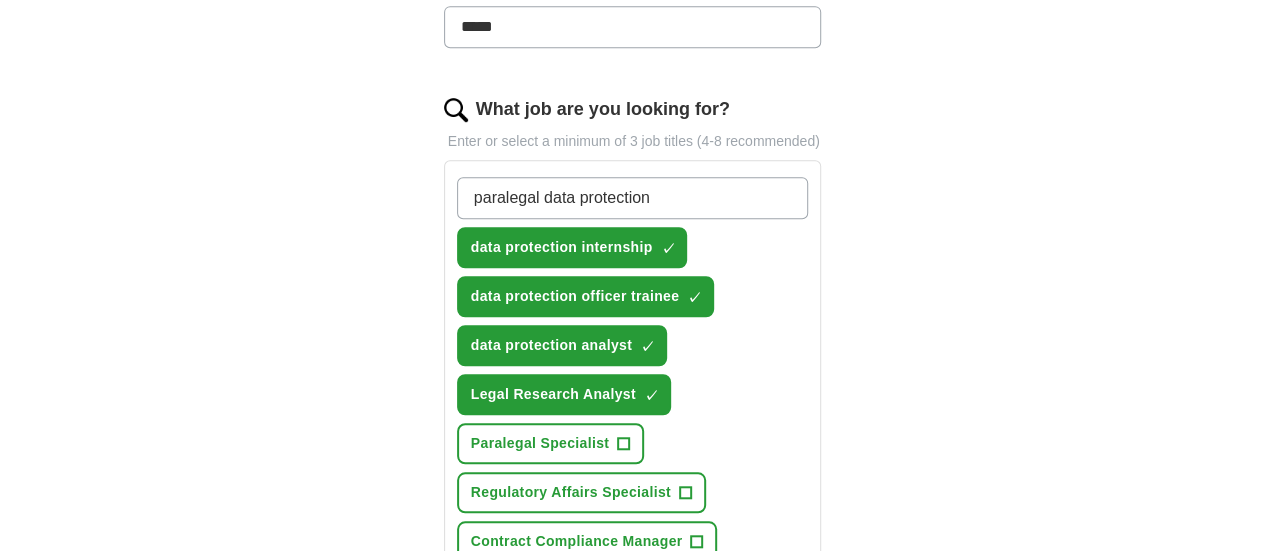 type 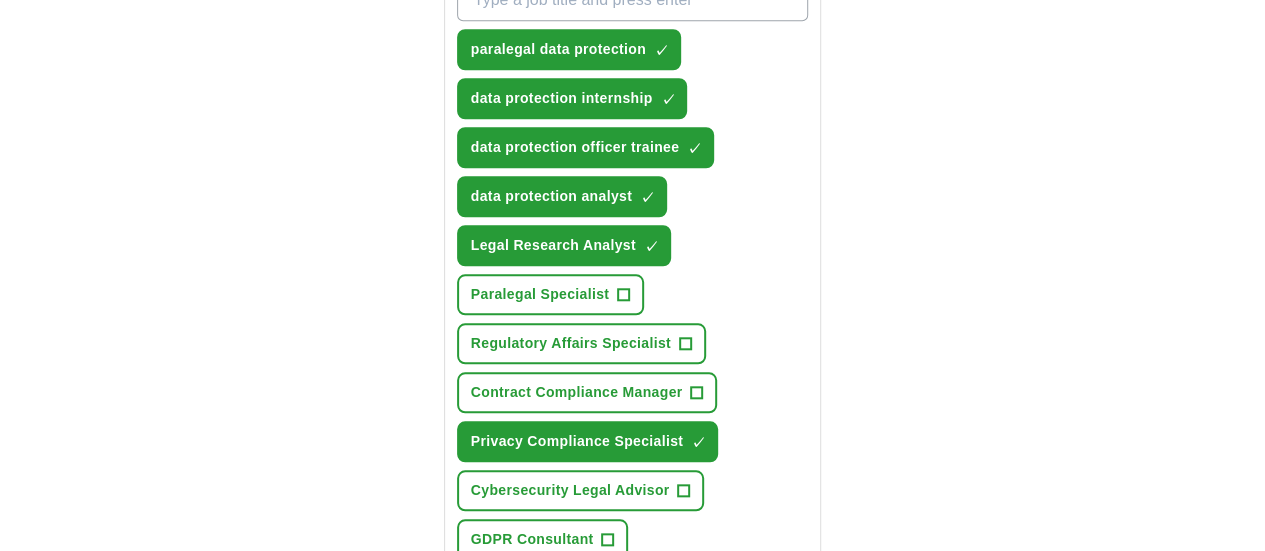 scroll, scrollTop: 800, scrollLeft: 0, axis: vertical 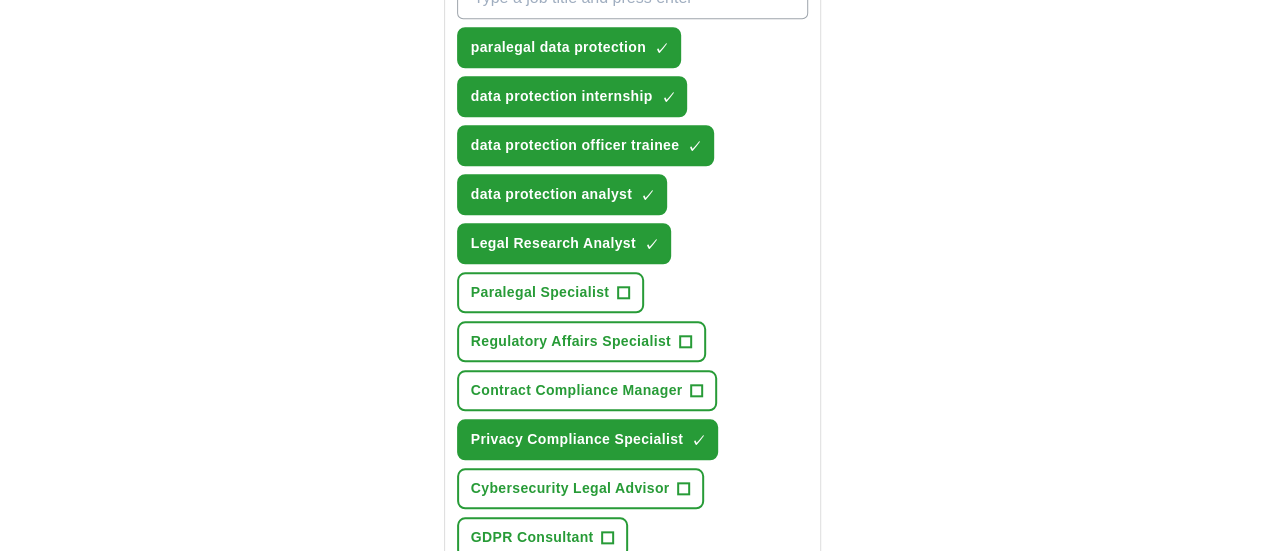 click on "+" at bounding box center (646, 636) 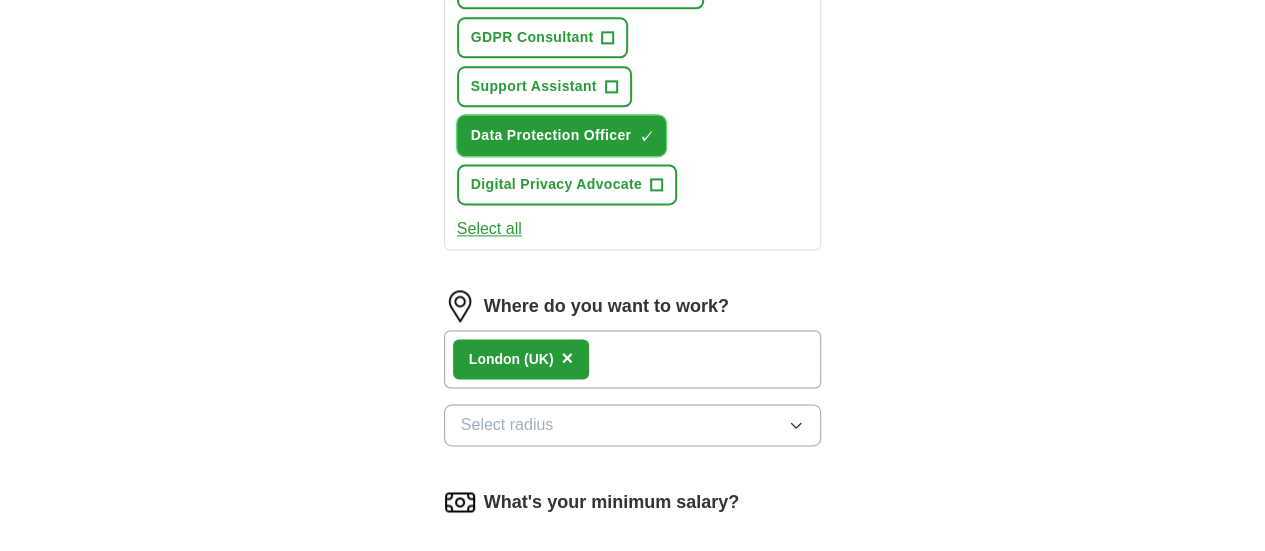 scroll, scrollTop: 1400, scrollLeft: 0, axis: vertical 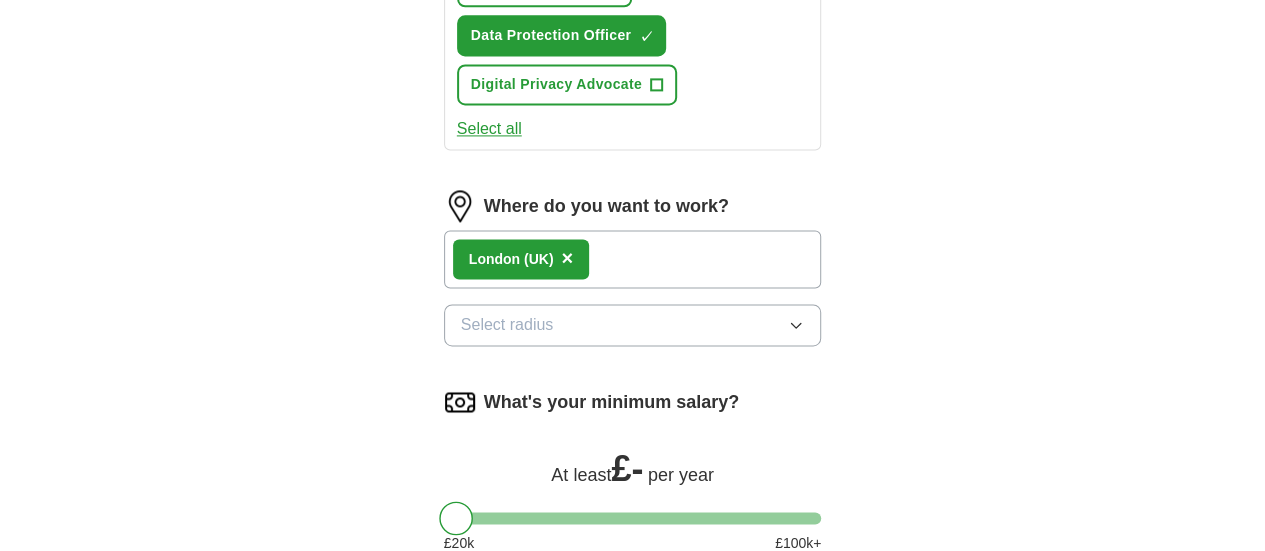click on "Start applying for jobs" at bounding box center (633, 622) 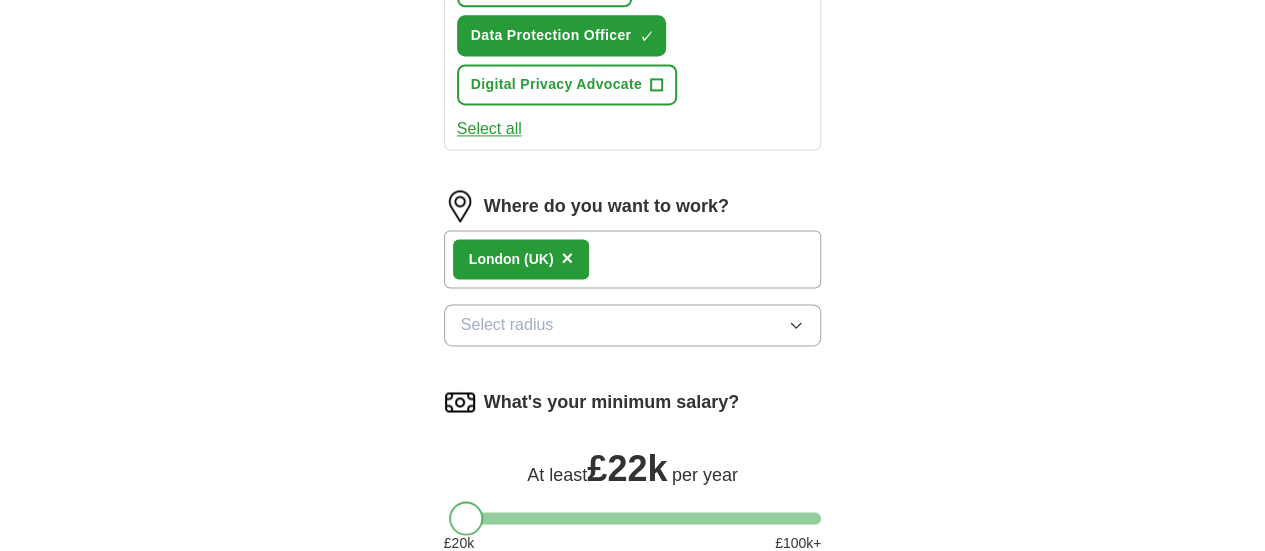 drag, startPoint x: 423, startPoint y: 299, endPoint x: 434, endPoint y: 299, distance: 11 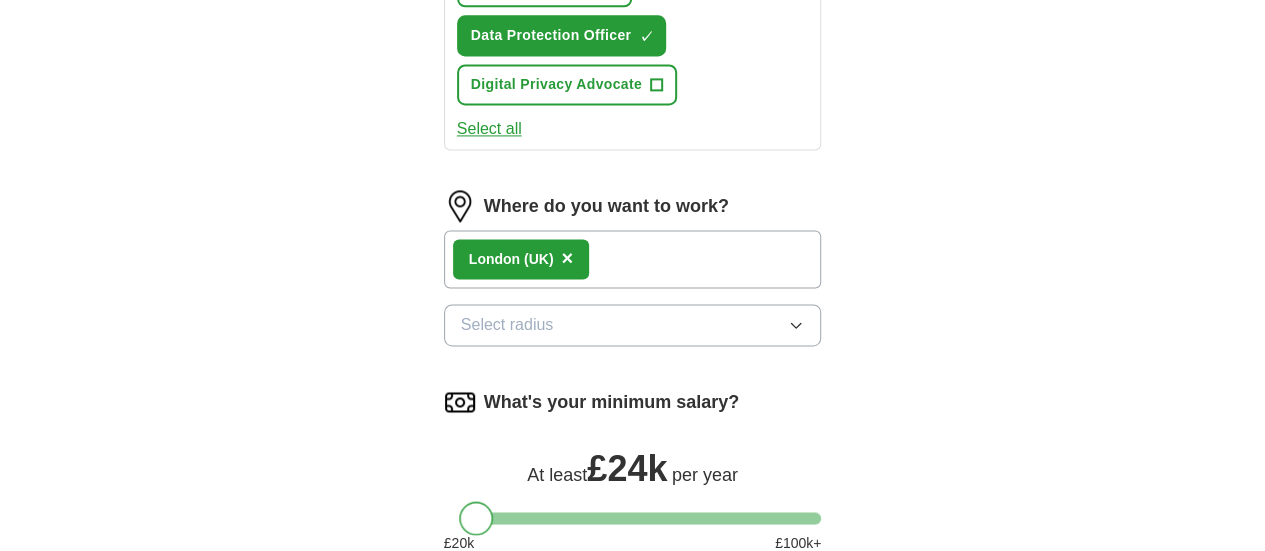 drag, startPoint x: 432, startPoint y: 296, endPoint x: 442, endPoint y: 297, distance: 10.049875 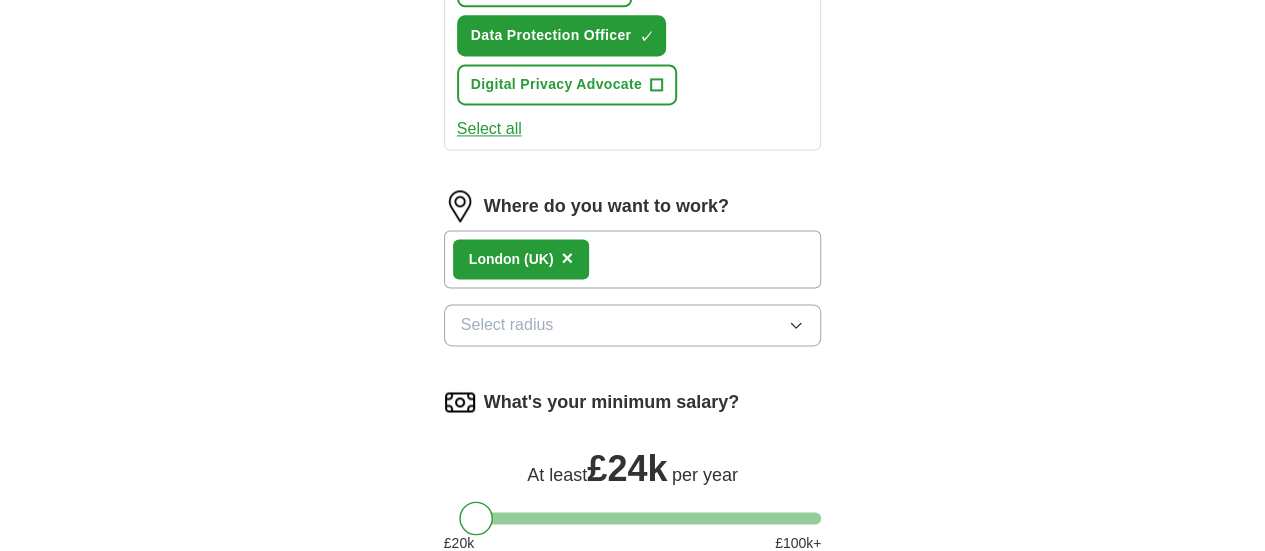 click on "Start applying for jobs" at bounding box center (633, 622) 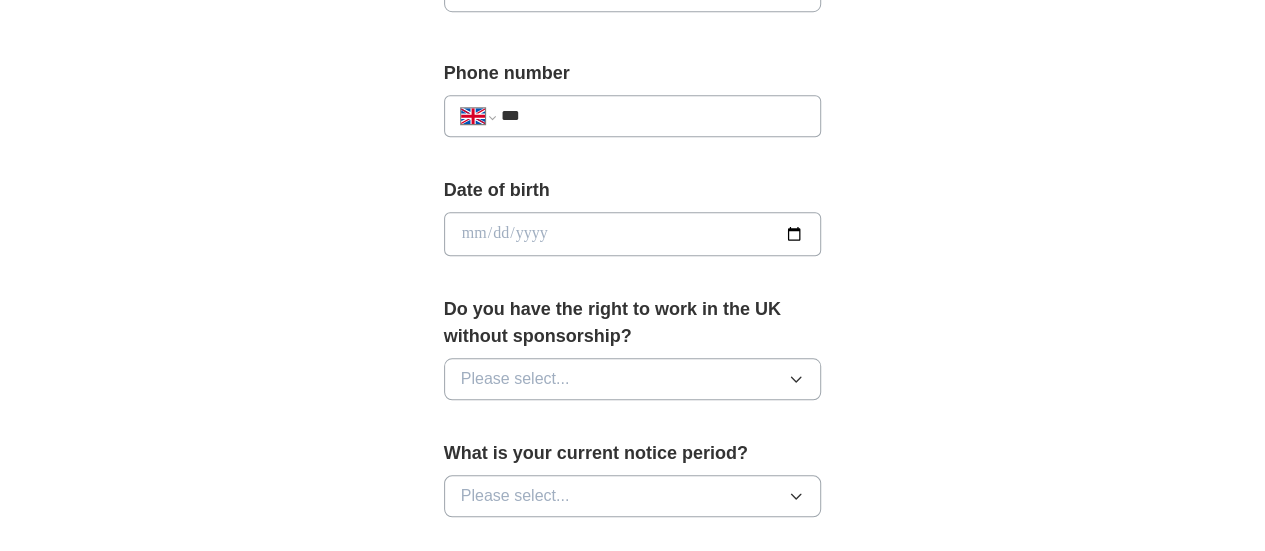 scroll, scrollTop: 817, scrollLeft: 0, axis: vertical 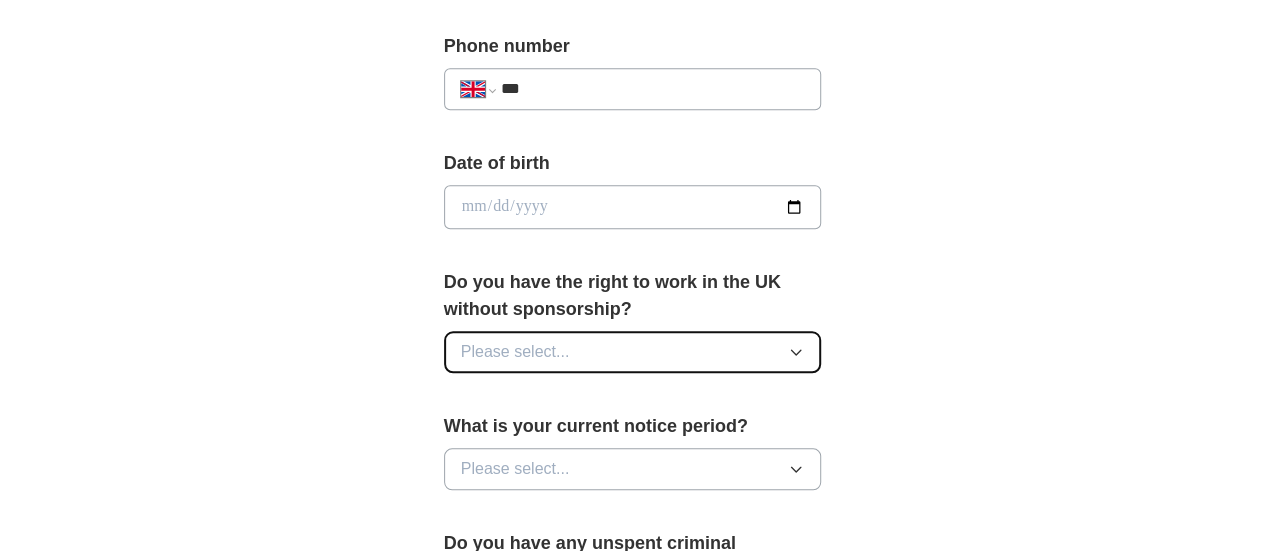 click on "Please select..." at bounding box center [633, 352] 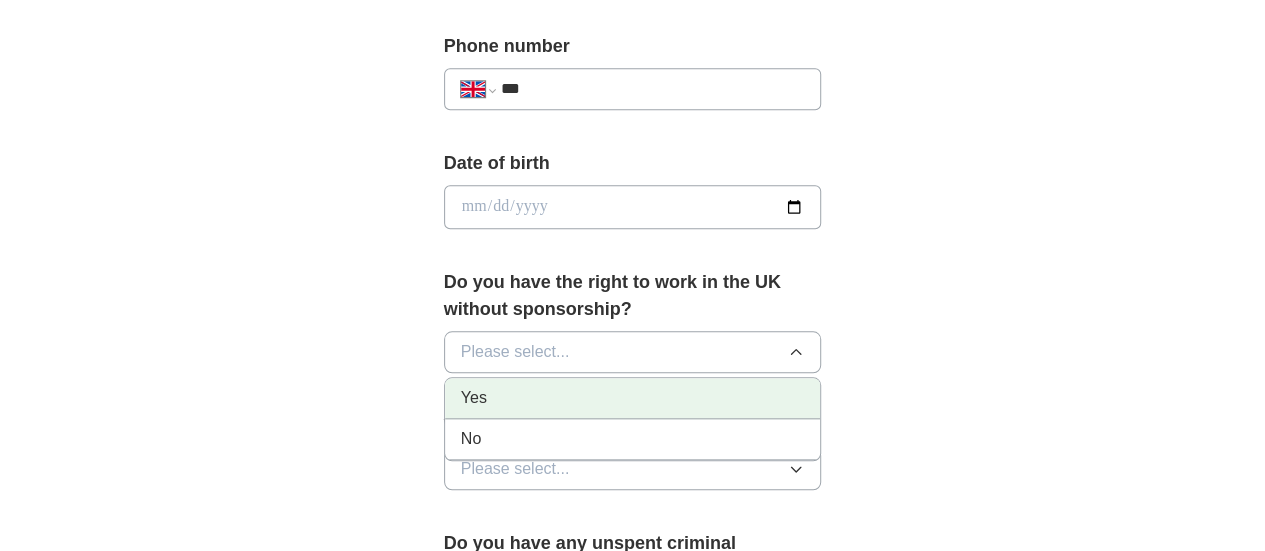 click on "Yes" at bounding box center (633, 398) 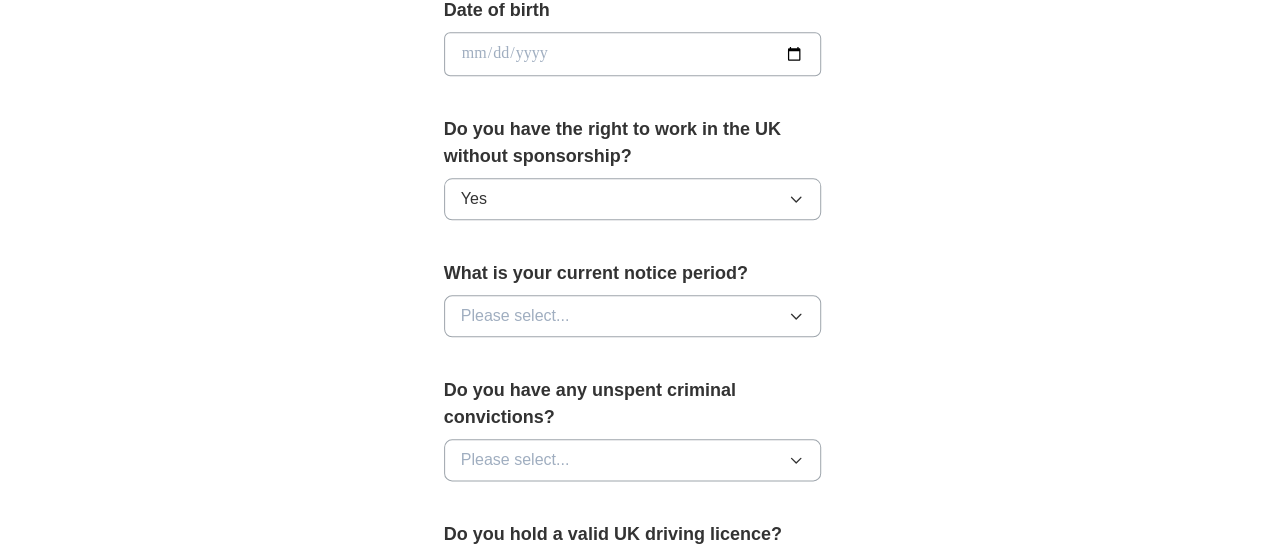 scroll, scrollTop: 1017, scrollLeft: 0, axis: vertical 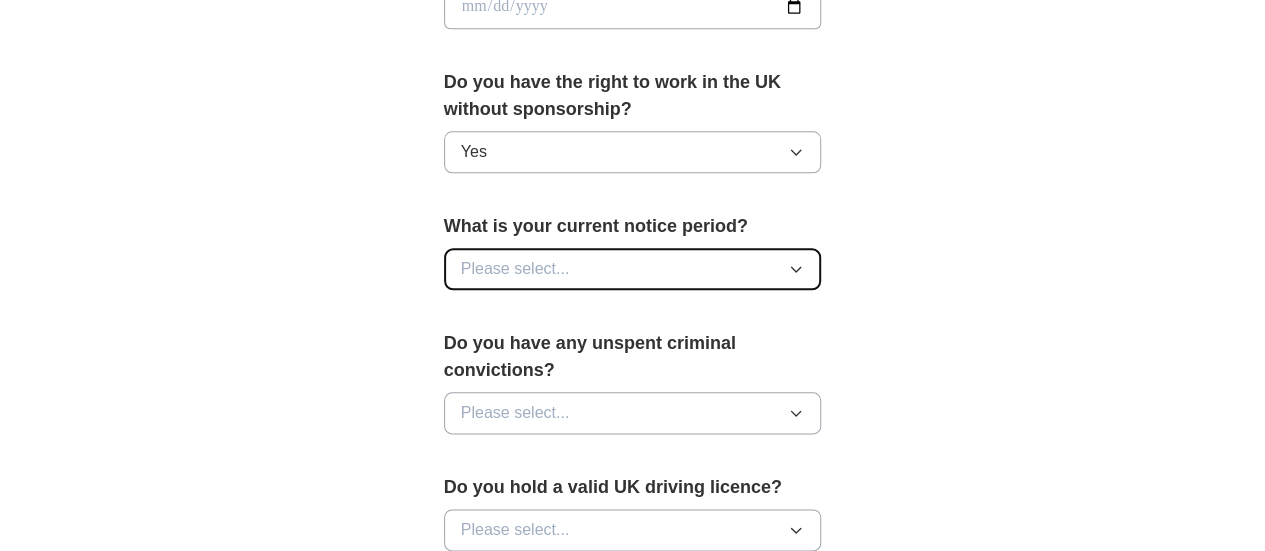 click on "Please select..." at bounding box center (633, 269) 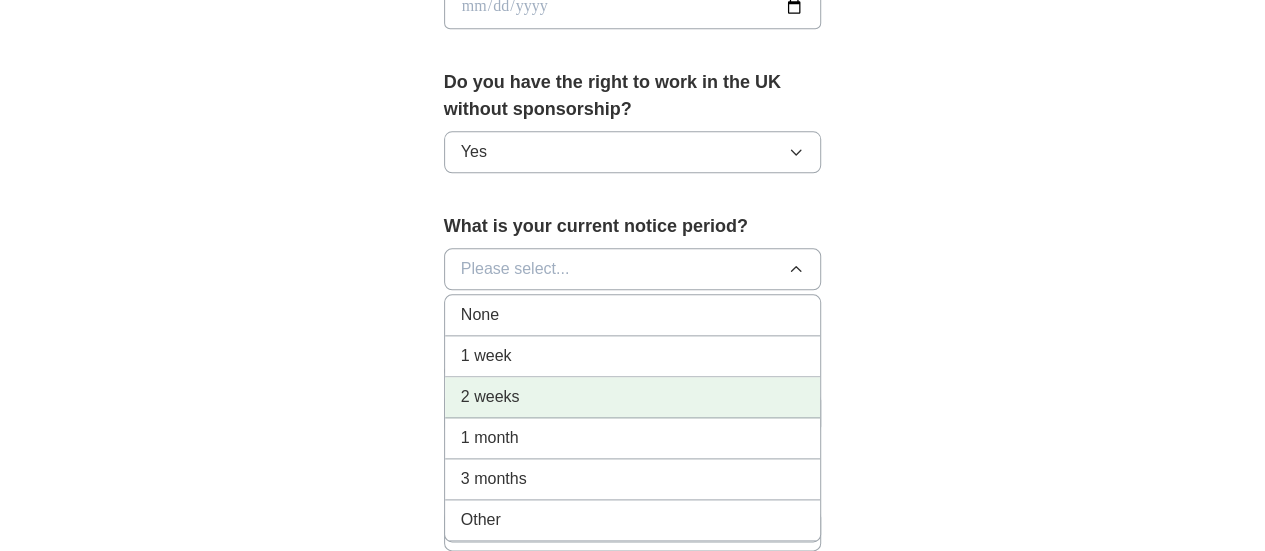 click on "2 weeks" at bounding box center [633, 397] 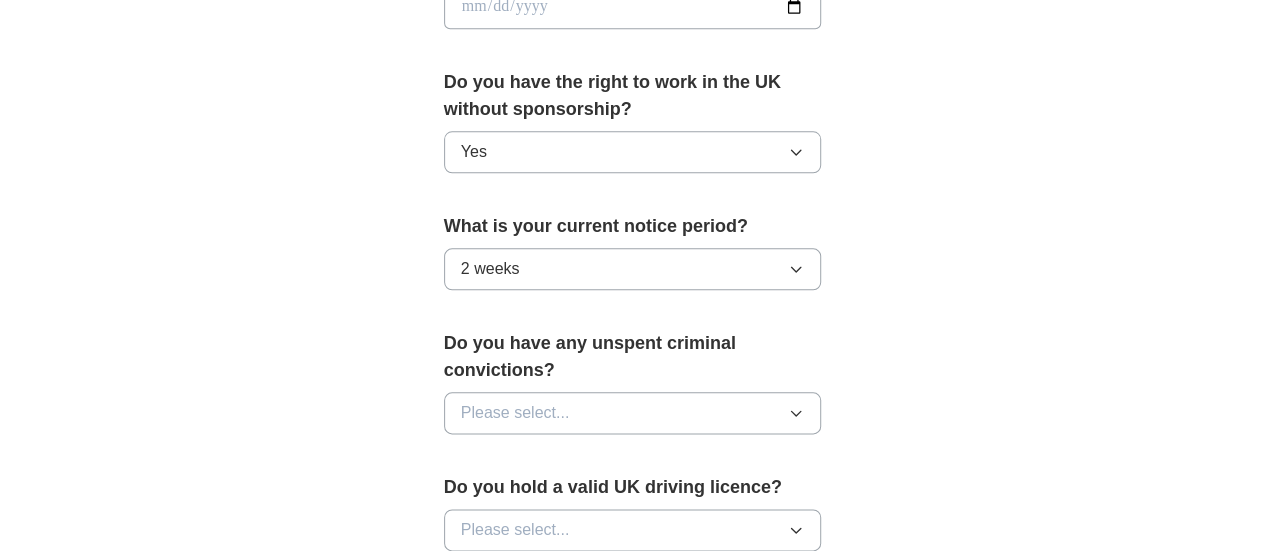 scroll, scrollTop: 1117, scrollLeft: 0, axis: vertical 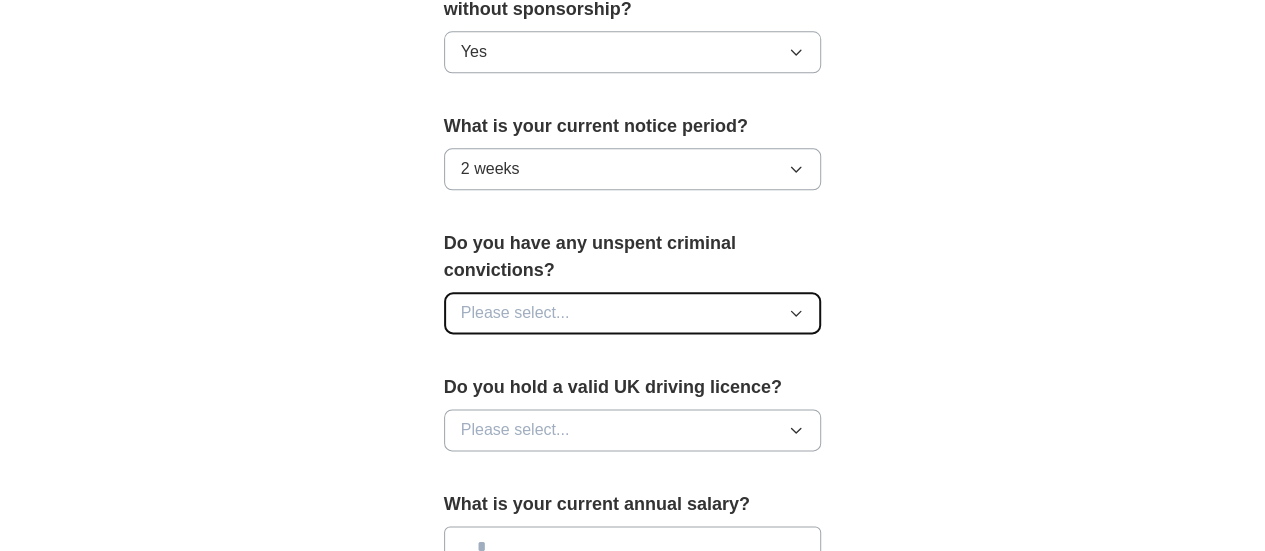 click on "Please select..." at bounding box center (633, 313) 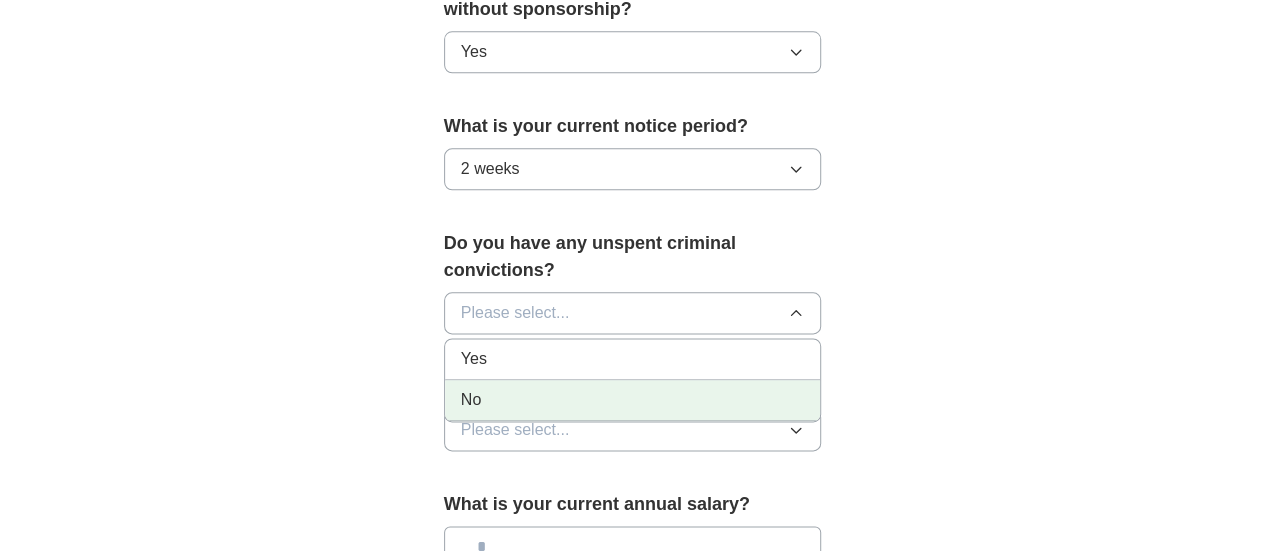 click on "No" at bounding box center [633, 400] 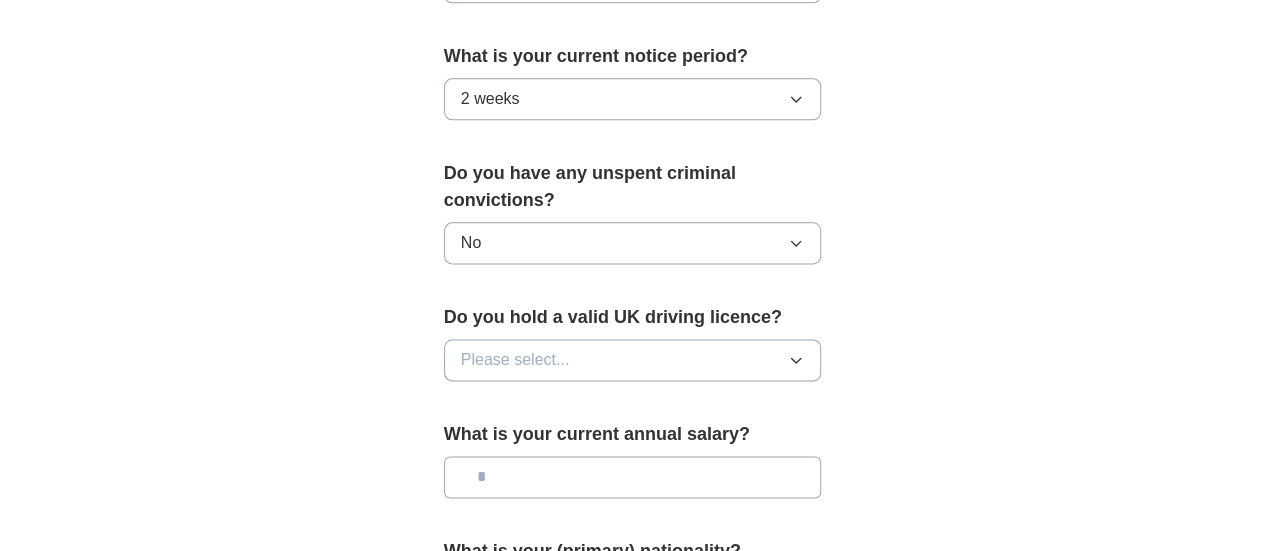 scroll, scrollTop: 1217, scrollLeft: 0, axis: vertical 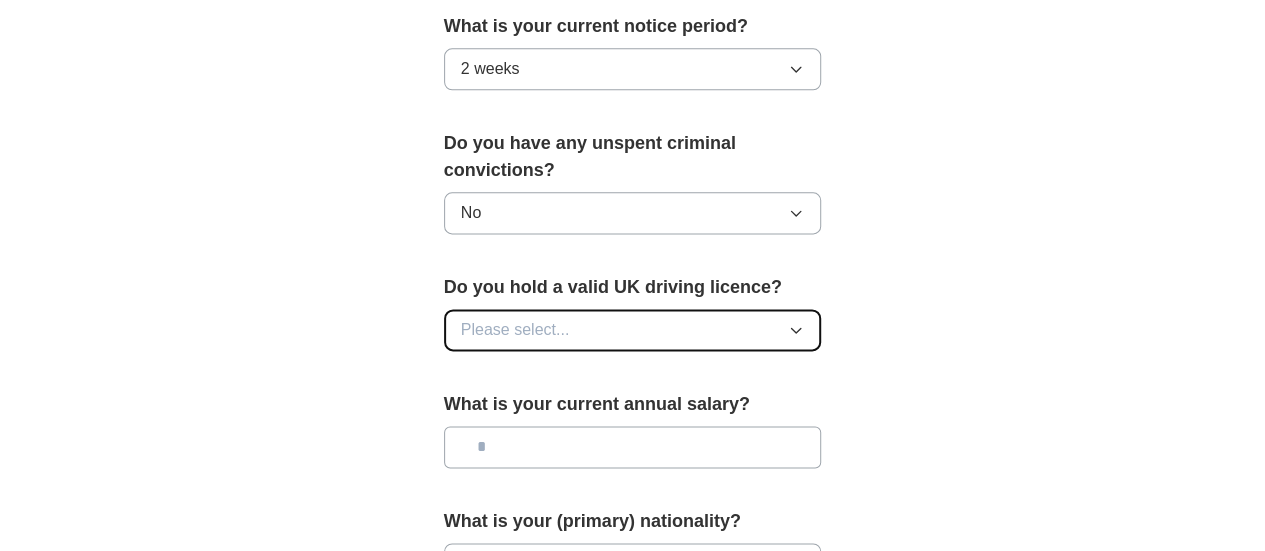 click on "Please select..." at bounding box center [633, 330] 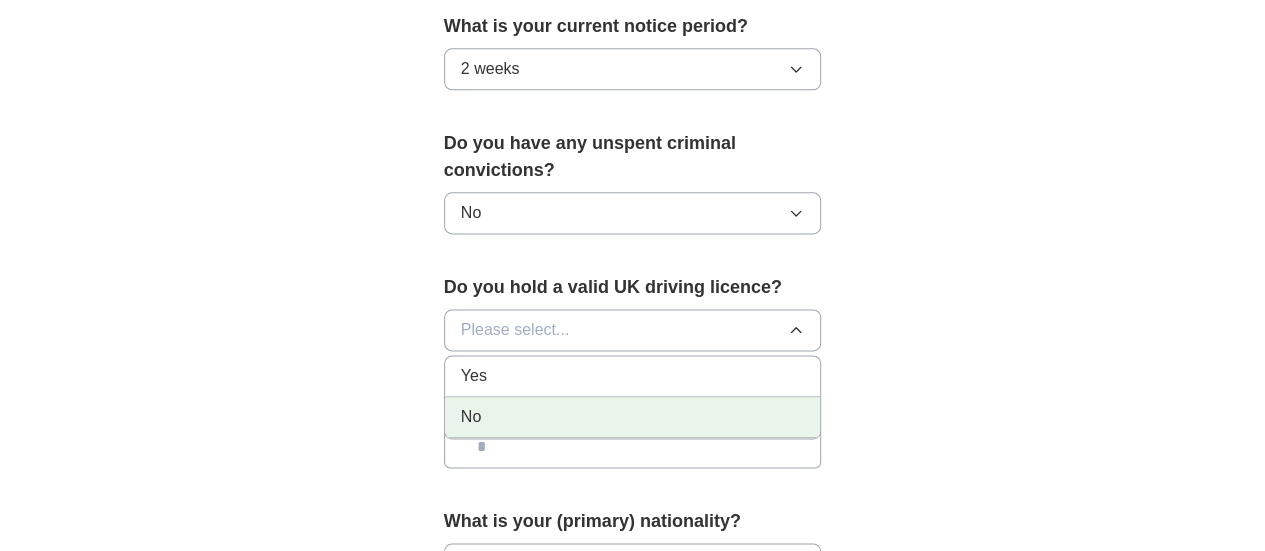 click on "No" at bounding box center (633, 417) 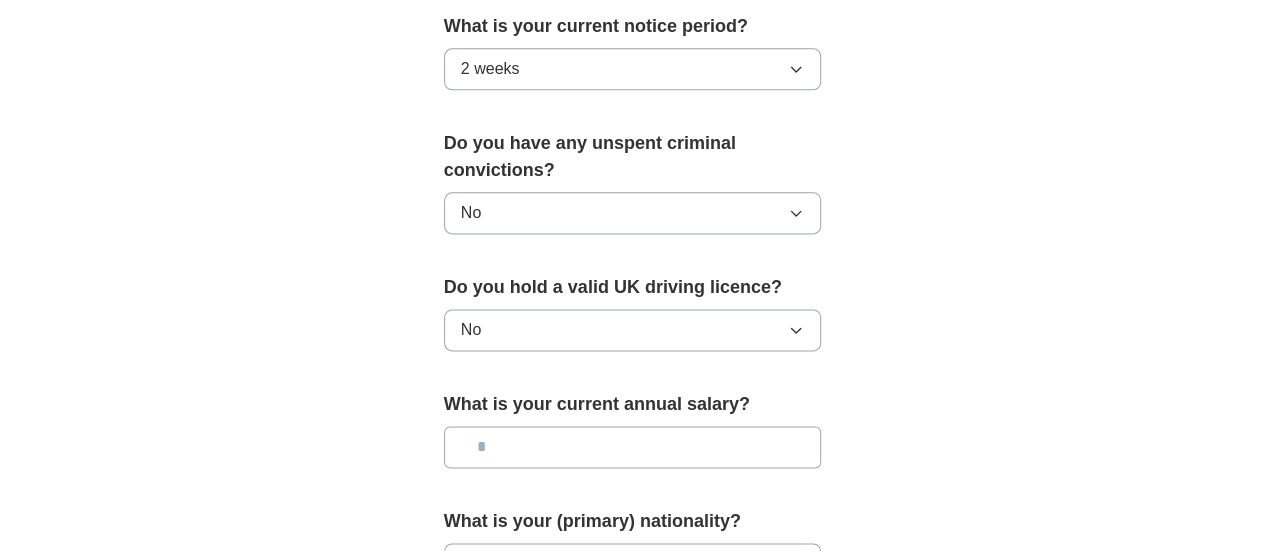 click on "Do you hold a valid UK driving licence? No" at bounding box center [633, 320] 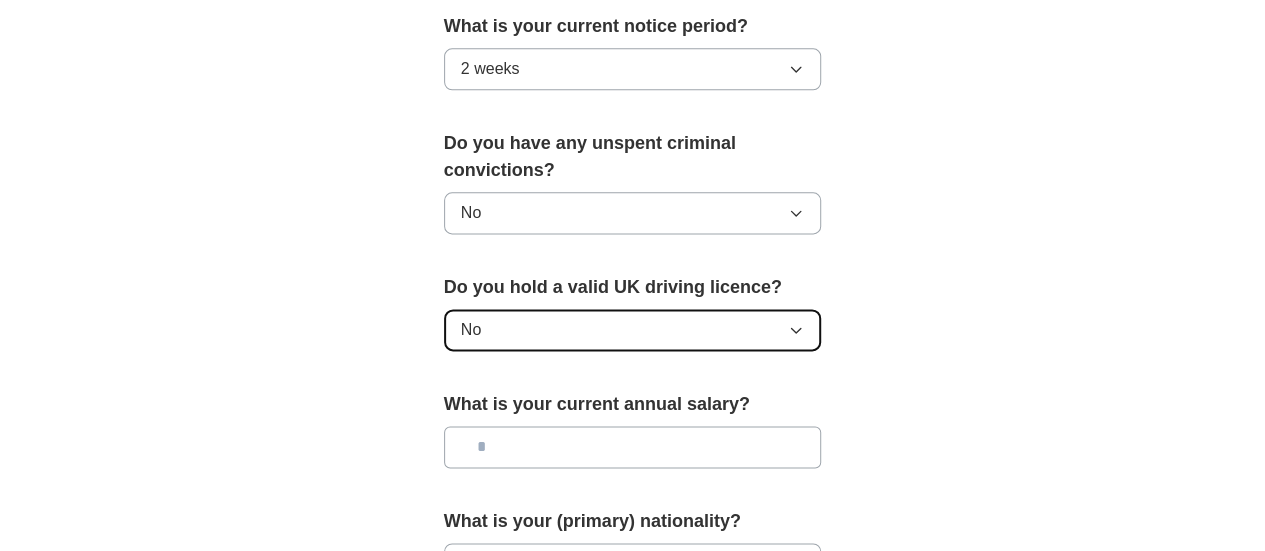 click on "No" at bounding box center [633, 330] 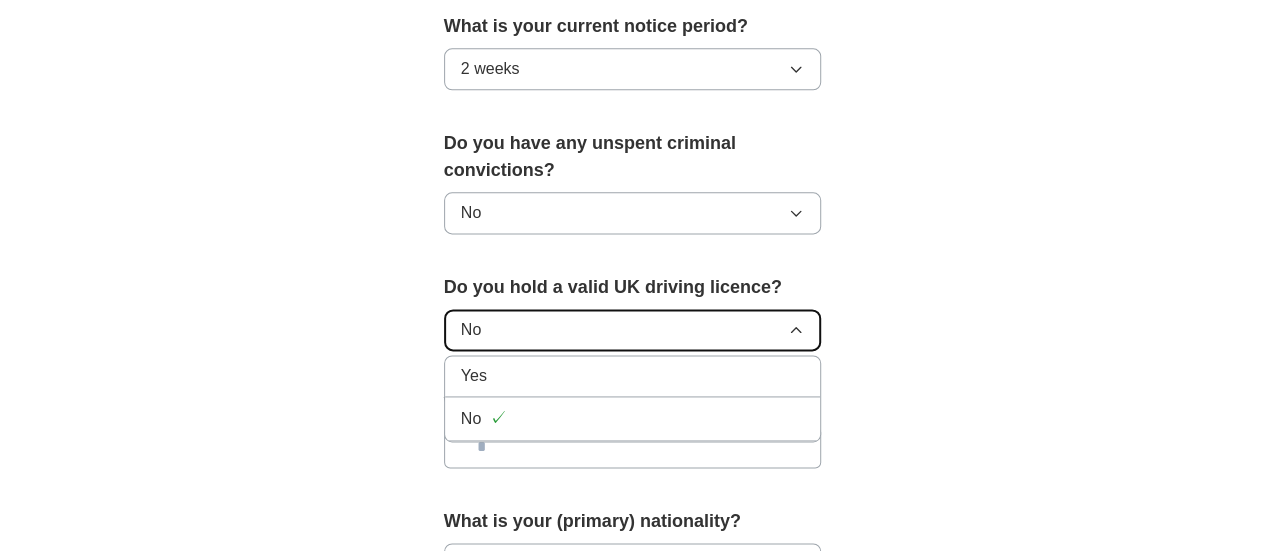 click on "No" at bounding box center [633, 330] 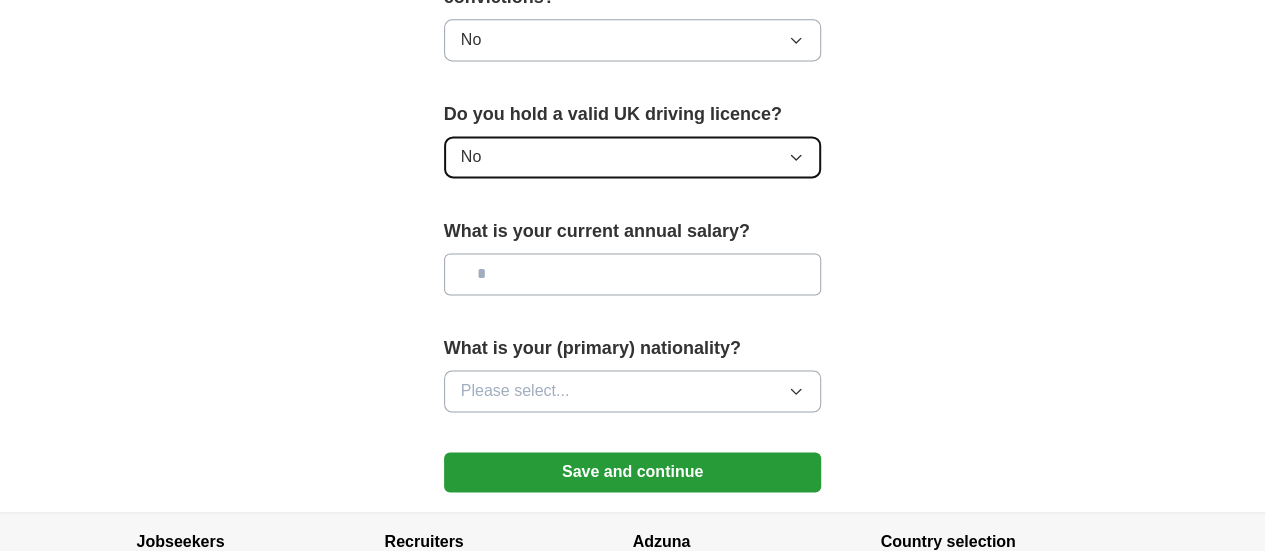 scroll, scrollTop: 1417, scrollLeft: 0, axis: vertical 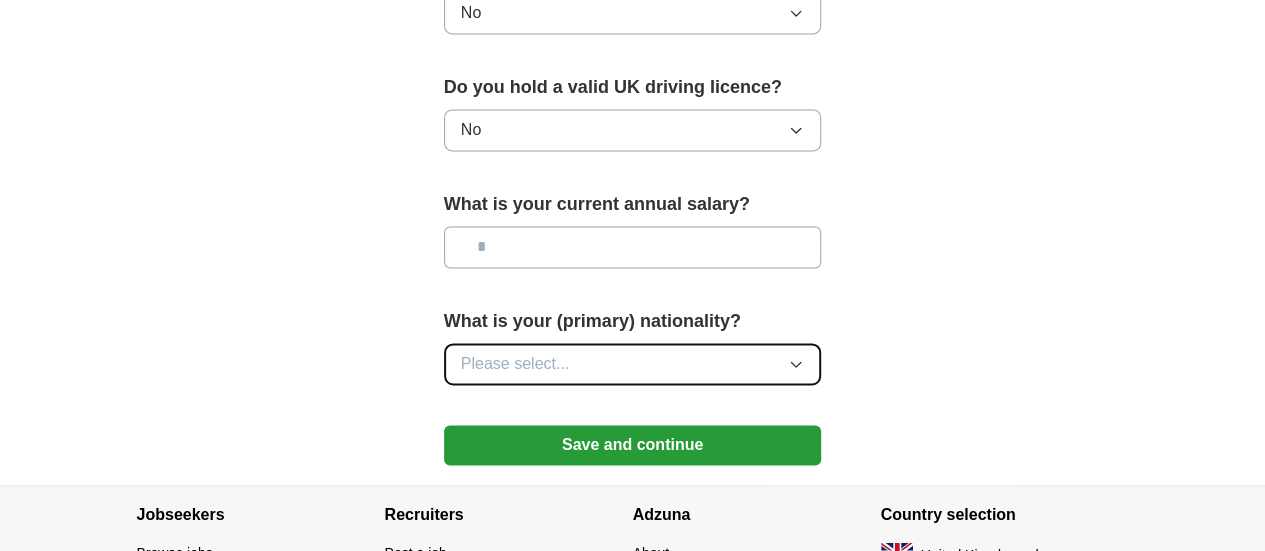 click on "Please select..." at bounding box center (633, 364) 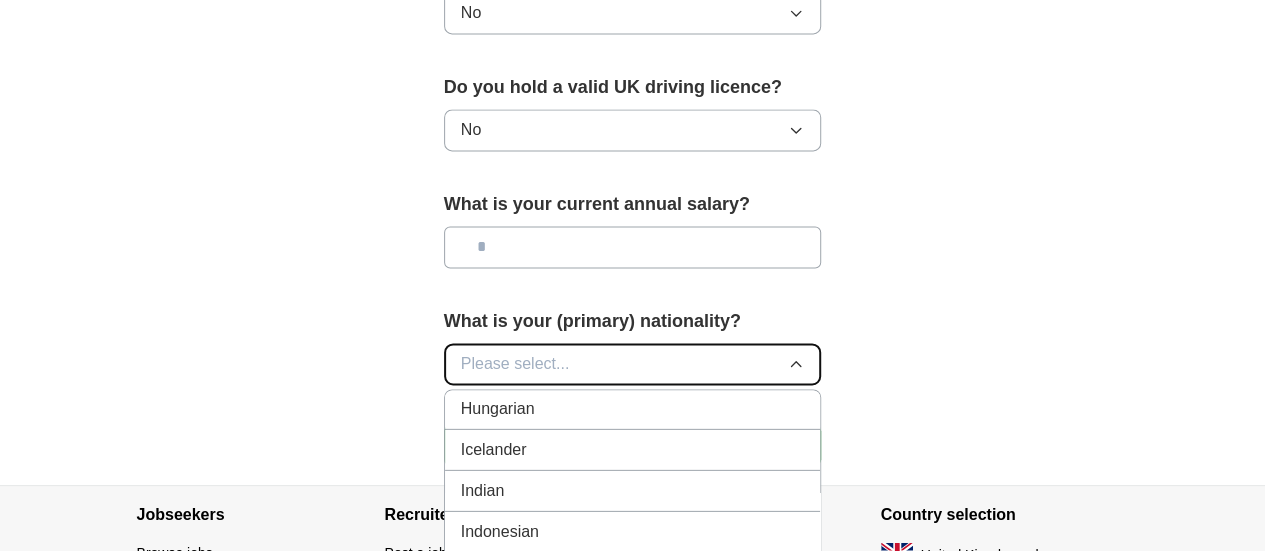scroll, scrollTop: 3300, scrollLeft: 0, axis: vertical 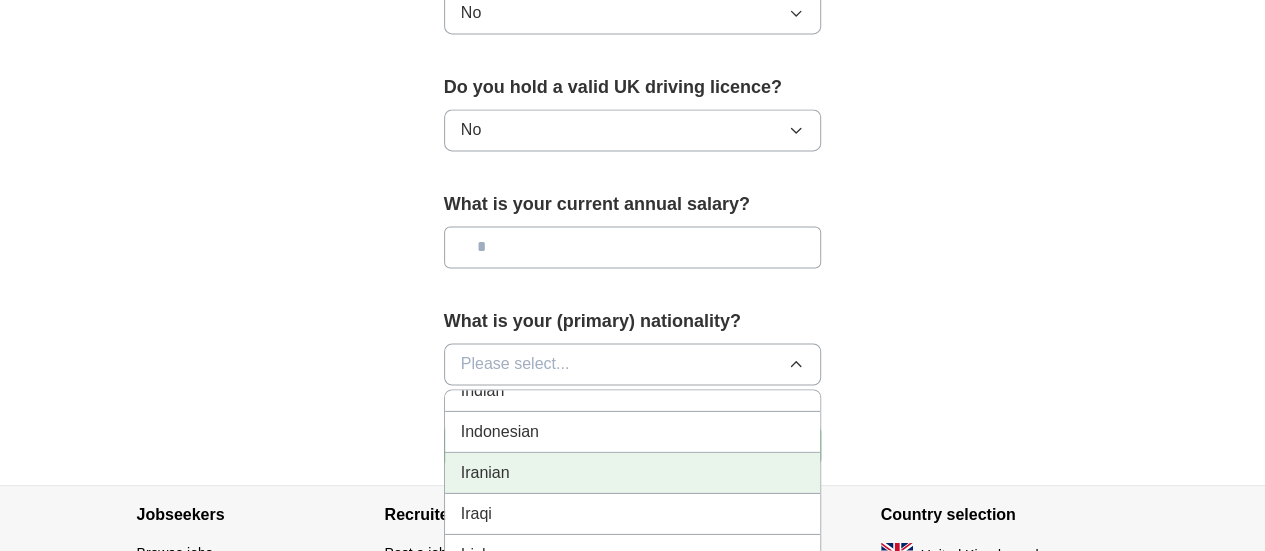 click on "Iranian" at bounding box center (633, 472) 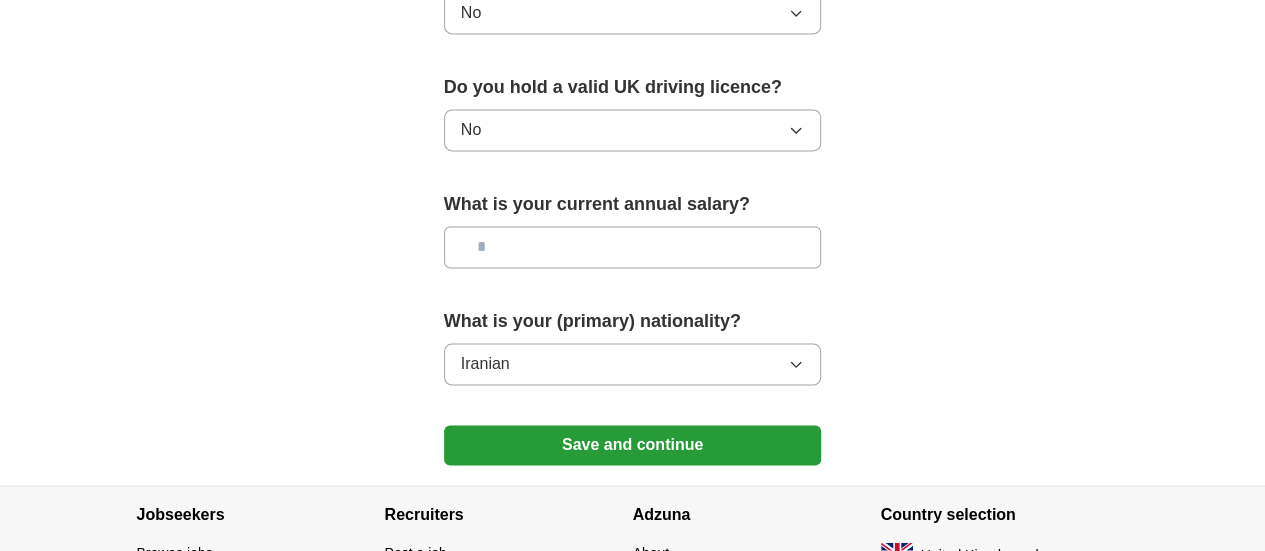 scroll, scrollTop: 1517, scrollLeft: 0, axis: vertical 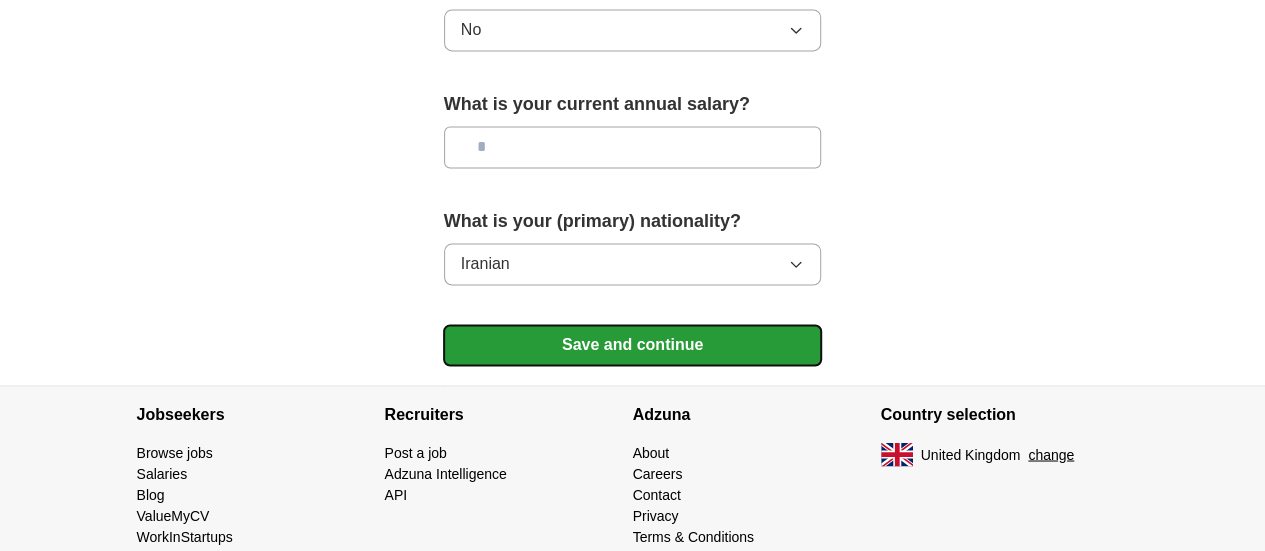 click on "Save and continue" at bounding box center (633, 345) 